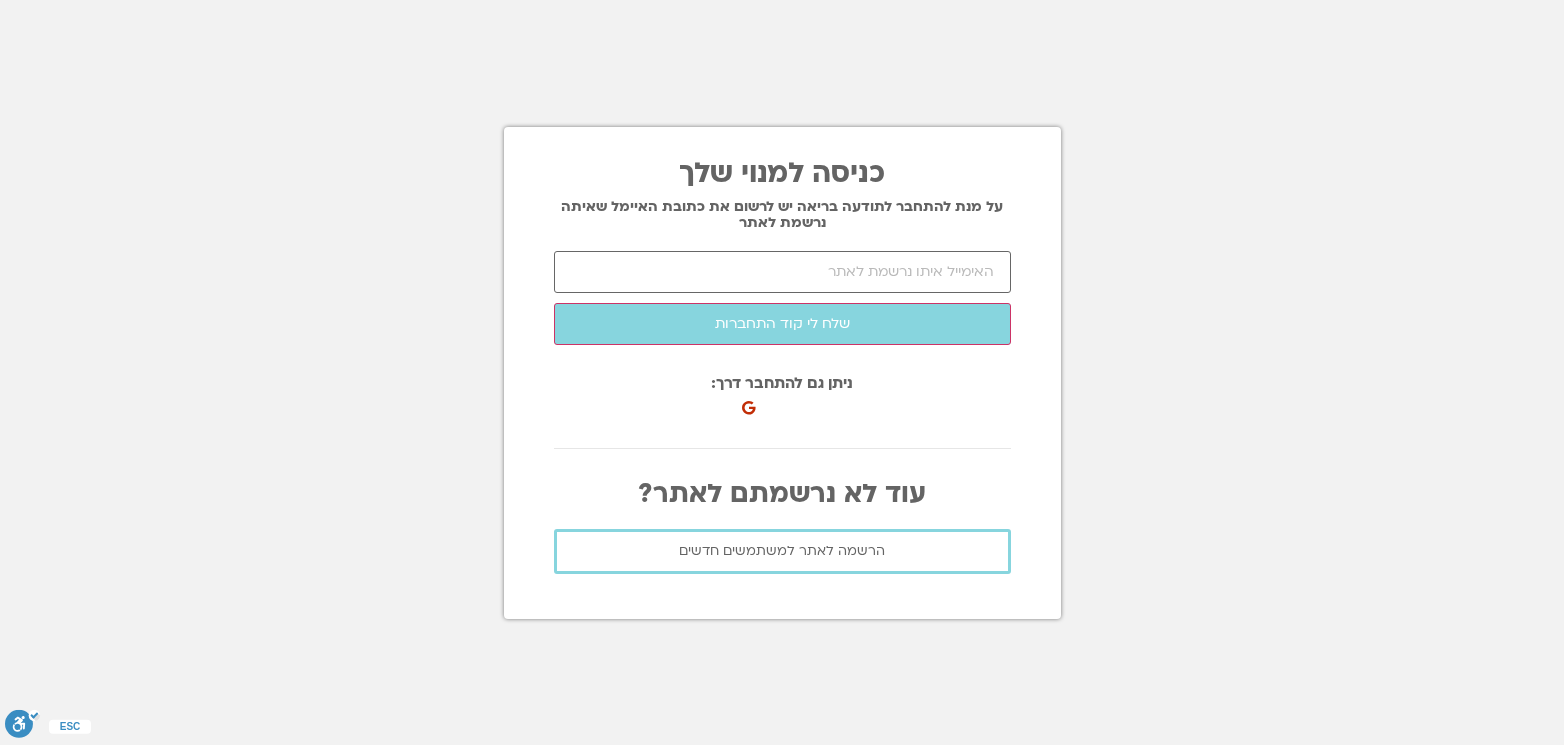 scroll, scrollTop: 0, scrollLeft: 0, axis: both 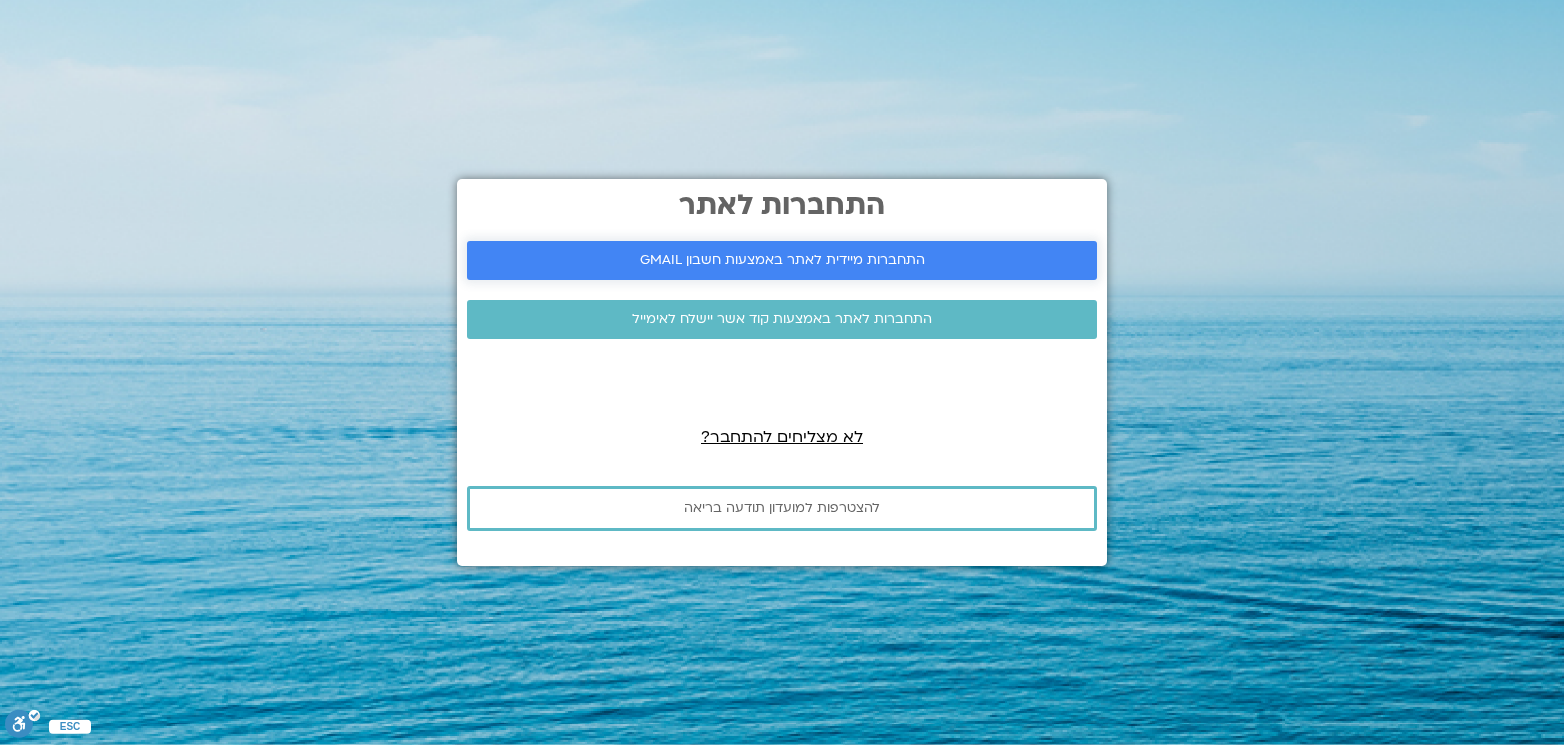 click on "התחברות מיידית לאתר באמצעות חשבון GMAIL" at bounding box center [782, 260] 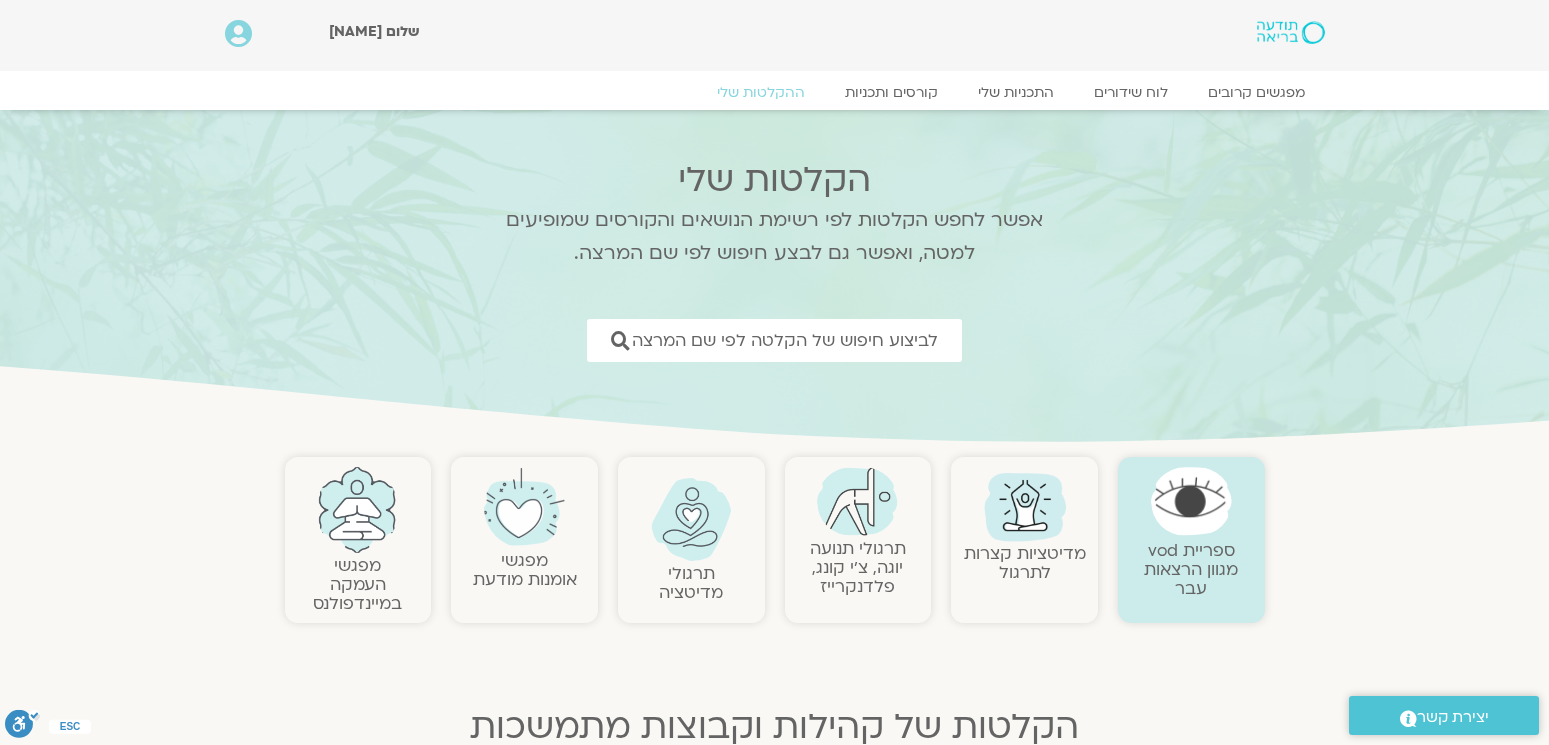 scroll, scrollTop: 15, scrollLeft: 0, axis: vertical 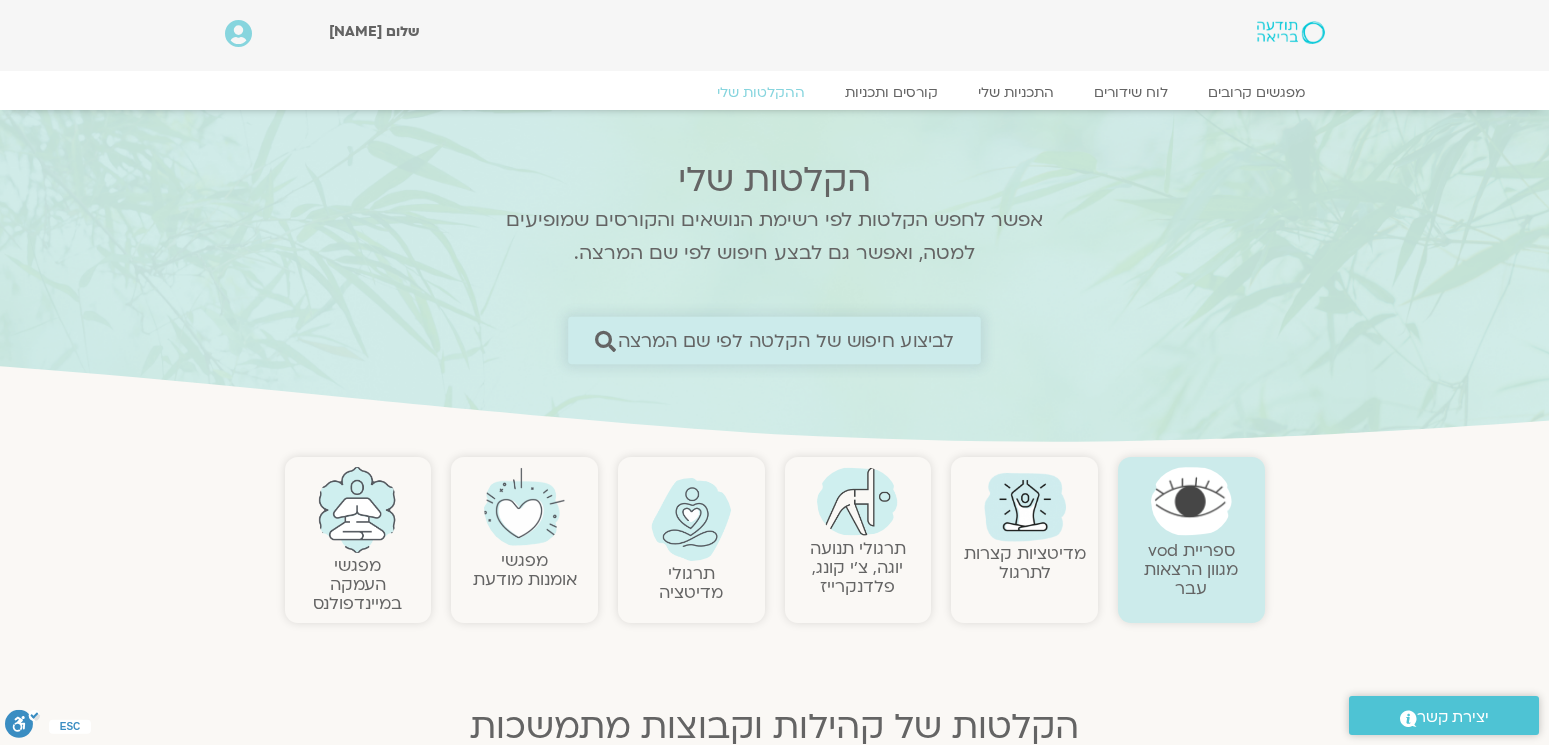 click on "לביצוע חיפוש של הקלטה לפי שם המרצה" at bounding box center (786, 340) 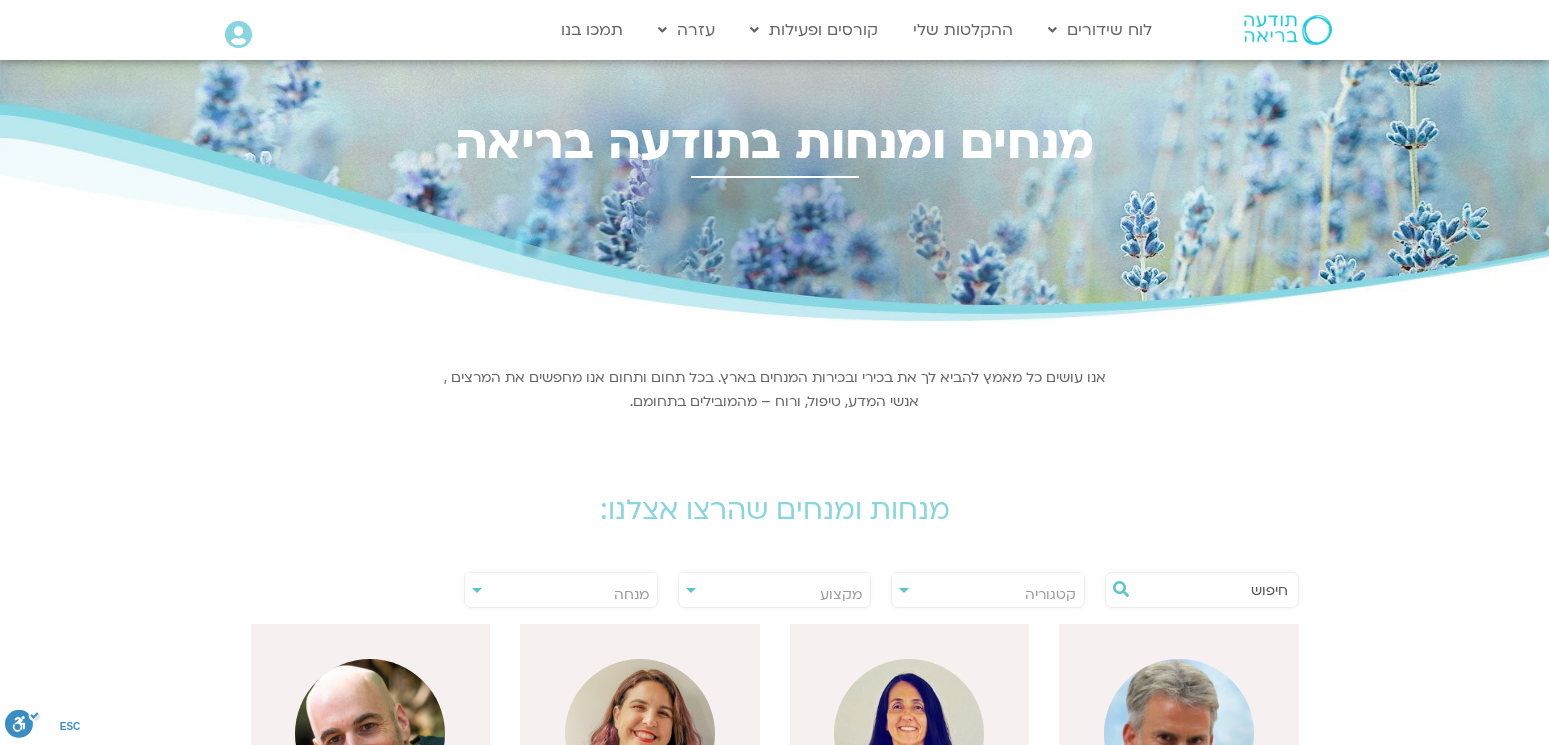 scroll, scrollTop: 0, scrollLeft: 0, axis: both 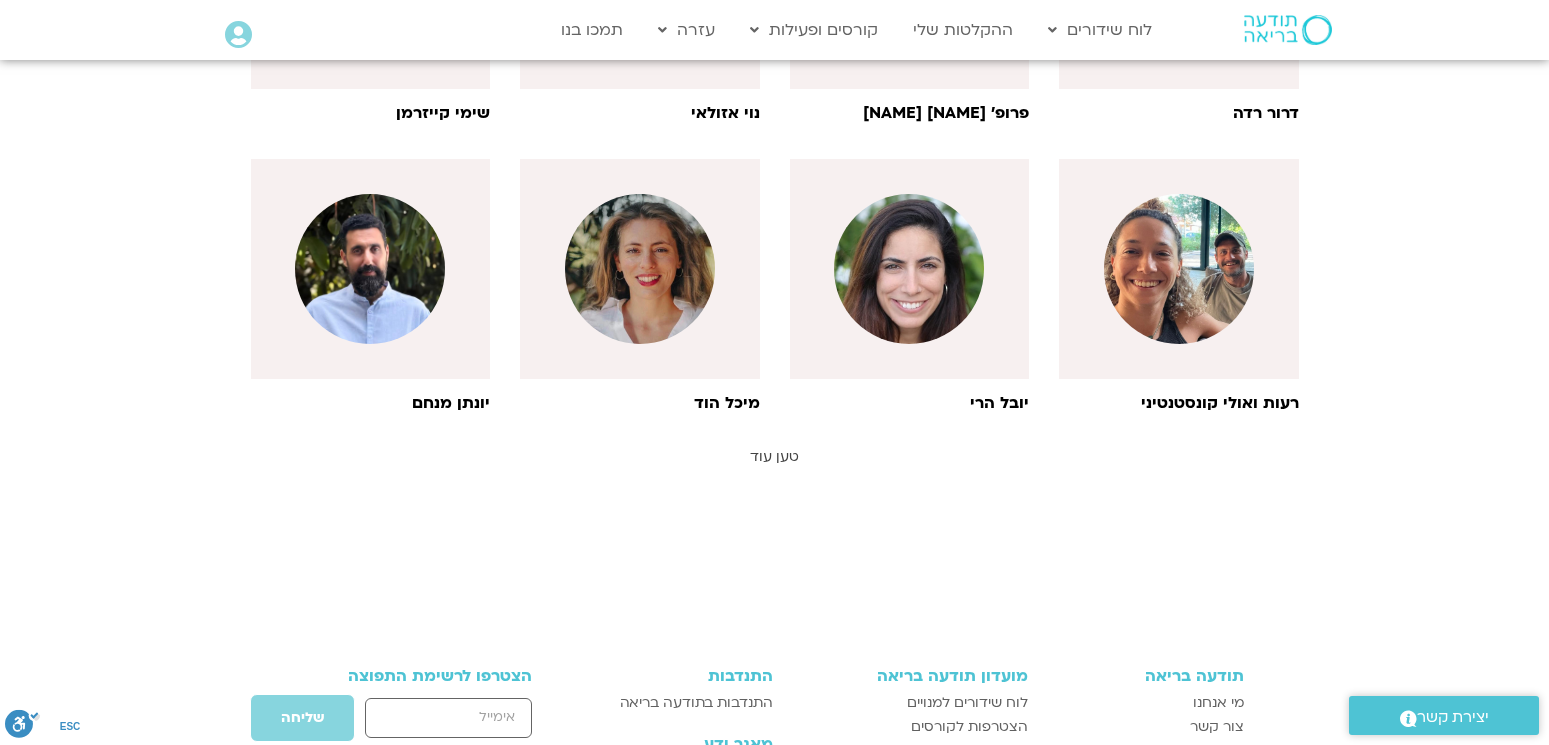 click on "טען עוד" at bounding box center (774, 456) 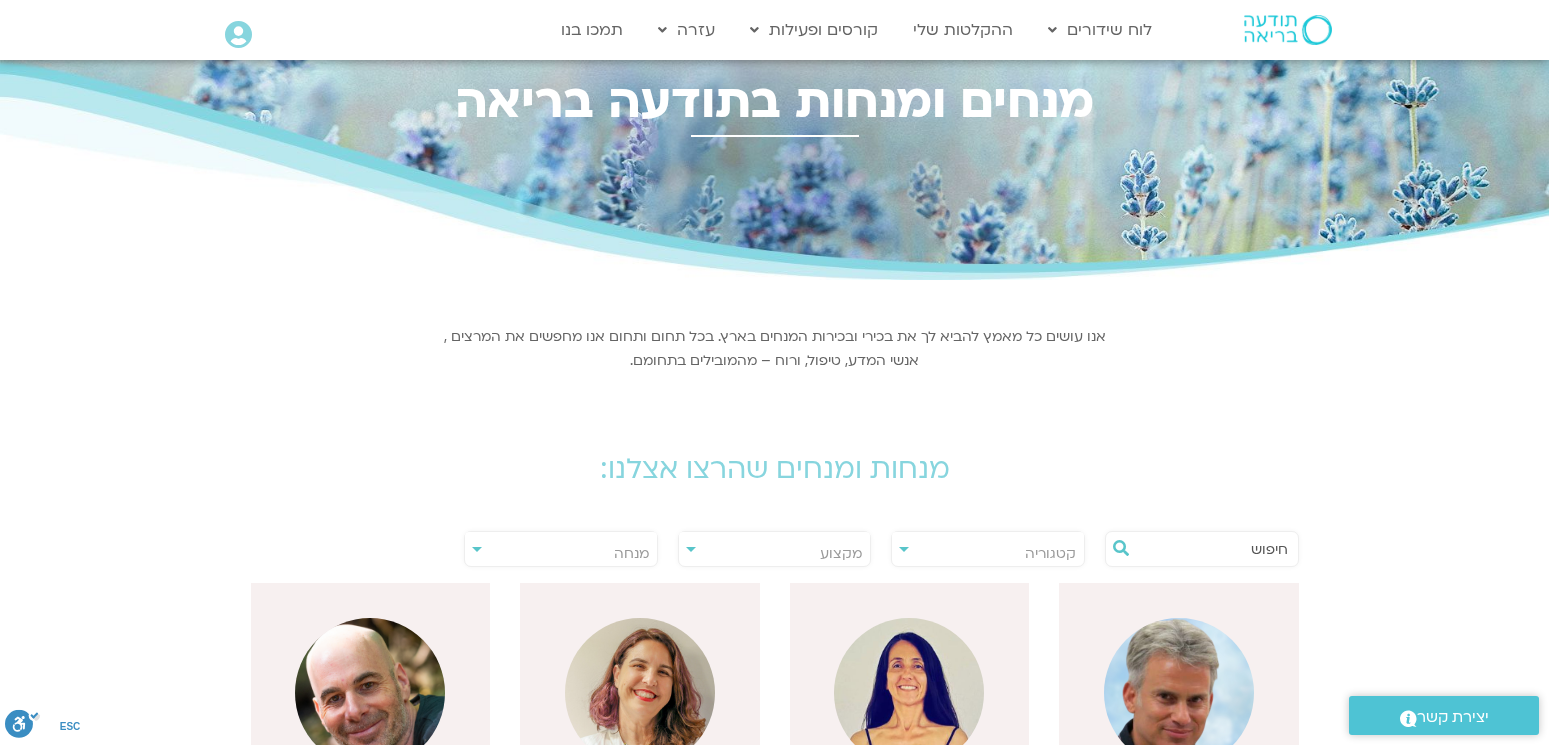 scroll, scrollTop: 37, scrollLeft: 0, axis: vertical 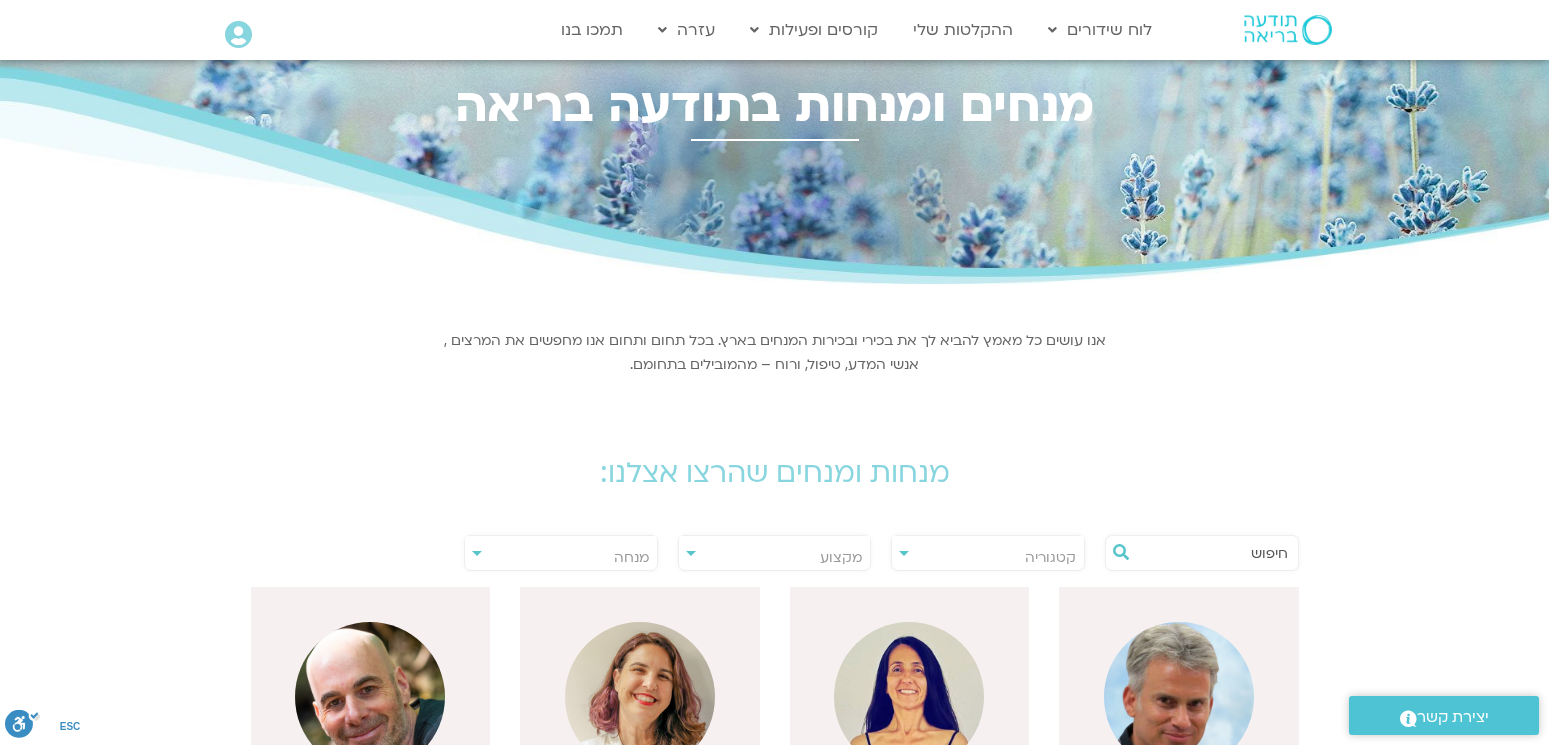 click at bounding box center [1212, 553] 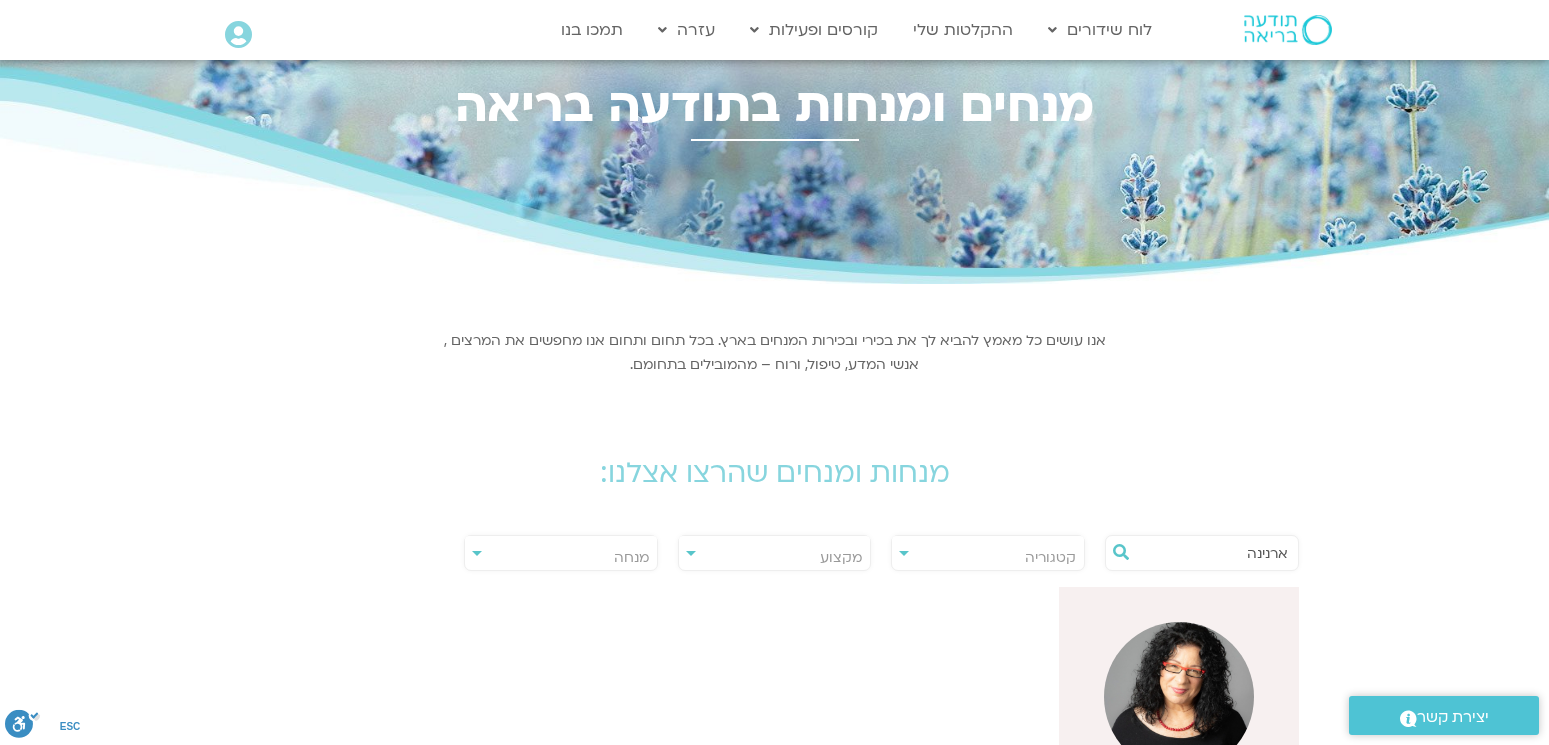 type on "ארנינה" 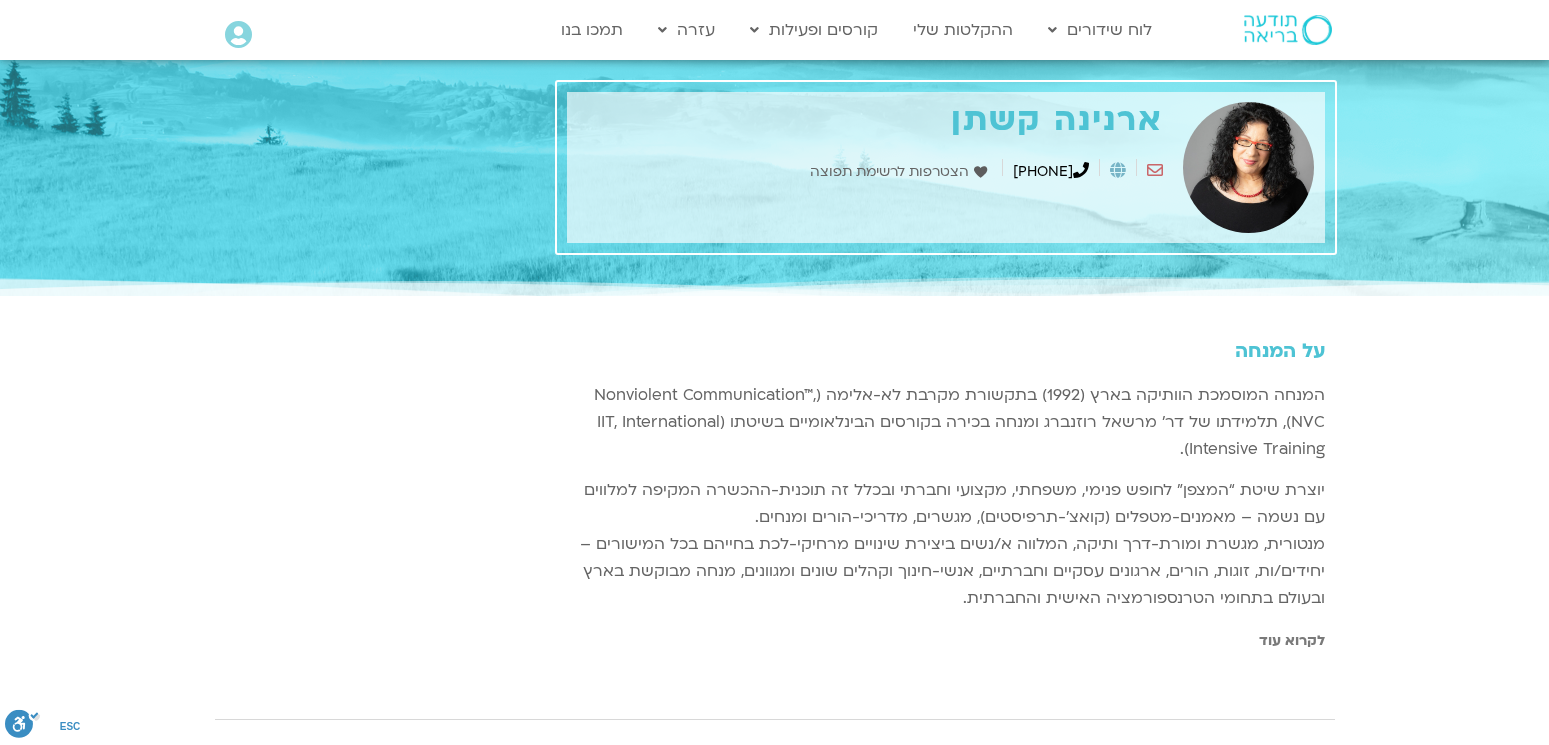 scroll, scrollTop: 0, scrollLeft: 0, axis: both 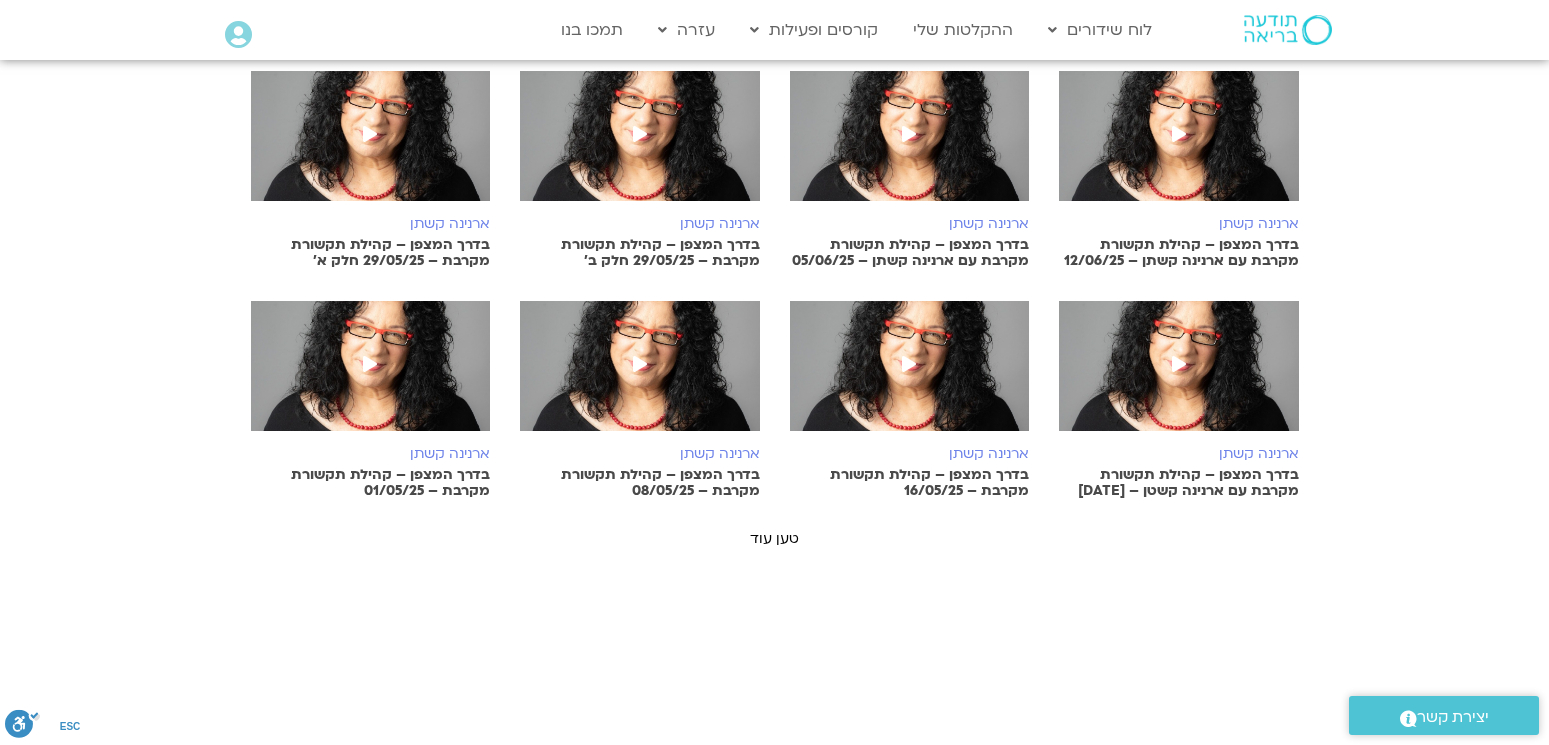 click on "ארנינה קשתן
בדרך המצפן – קהילת תקשורת מקרבת [DATE]
ארנינה קשתן
בדרך המצפן – קהילת תקשורת מקרבת  [DATE]" at bounding box center (775, 51) 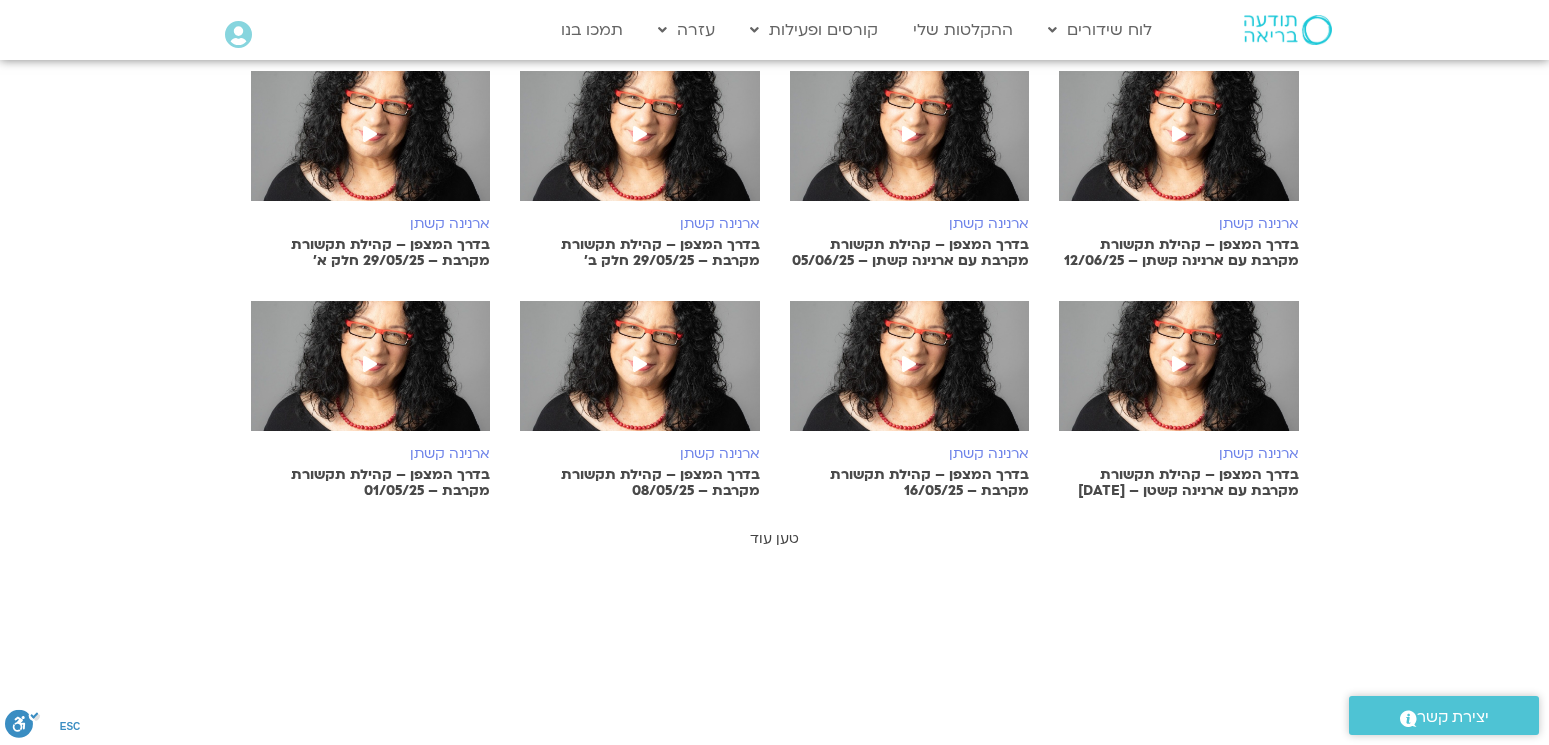 click on "טען עוד" at bounding box center (774, 538) 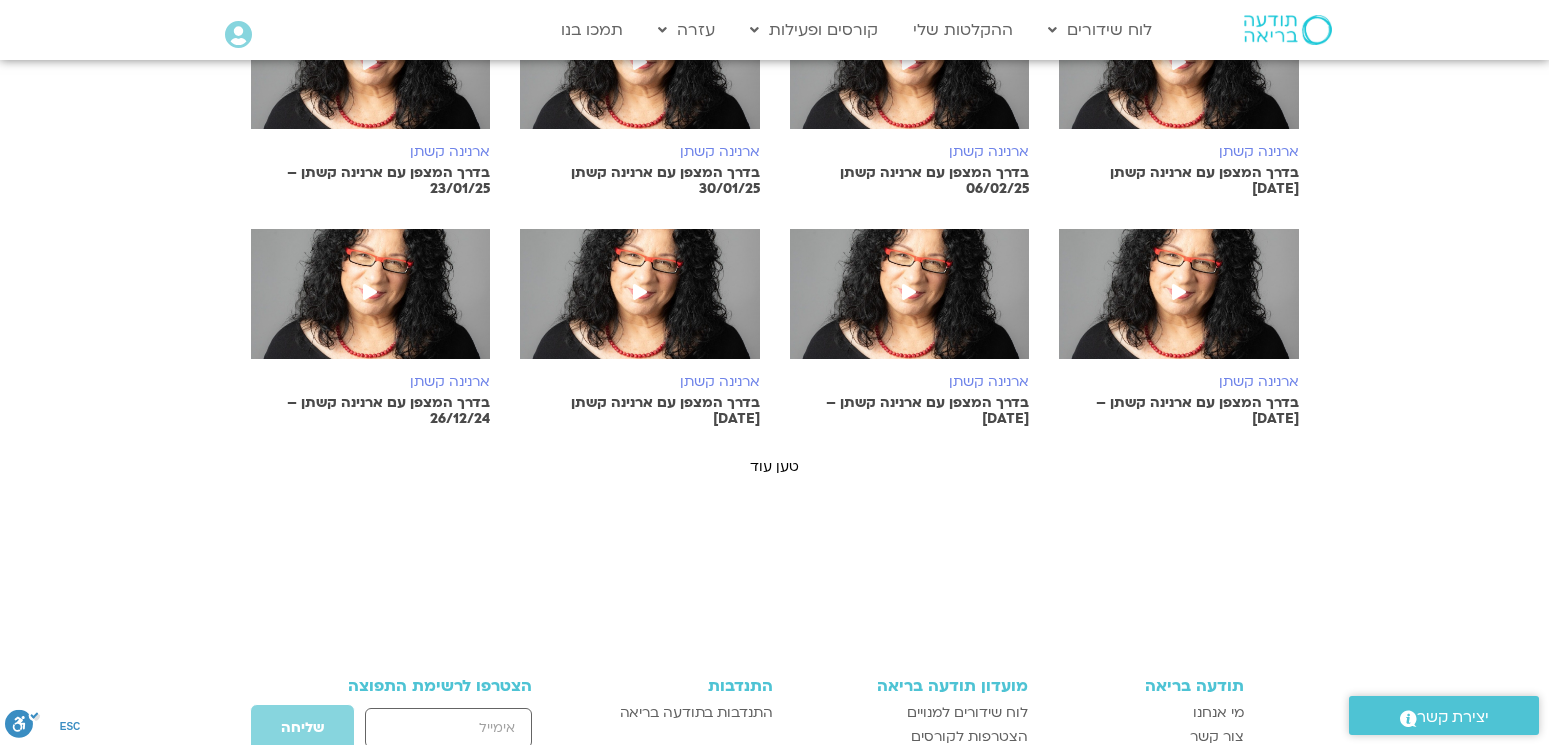 scroll, scrollTop: 2227, scrollLeft: 0, axis: vertical 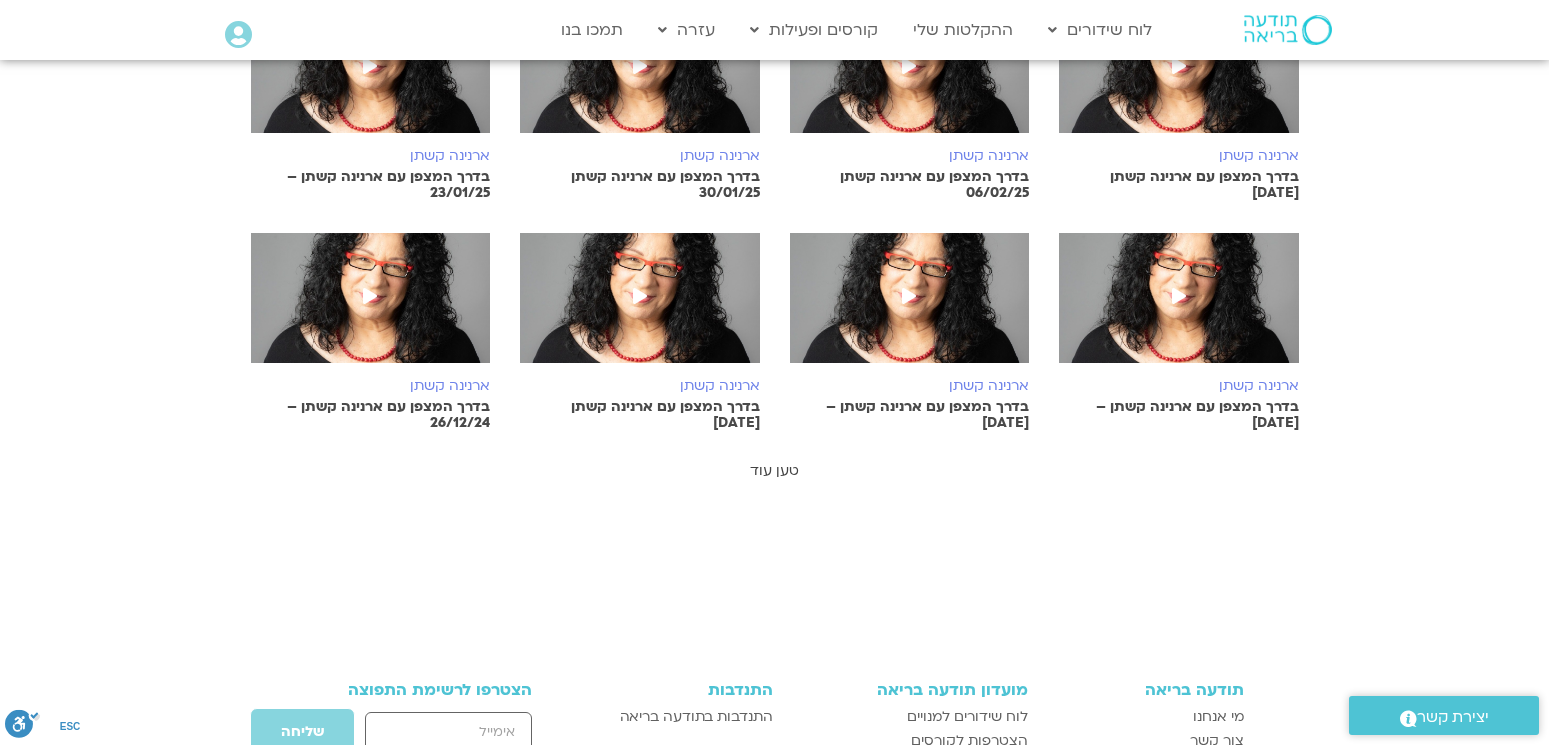 click on "טען עוד" at bounding box center [774, 470] 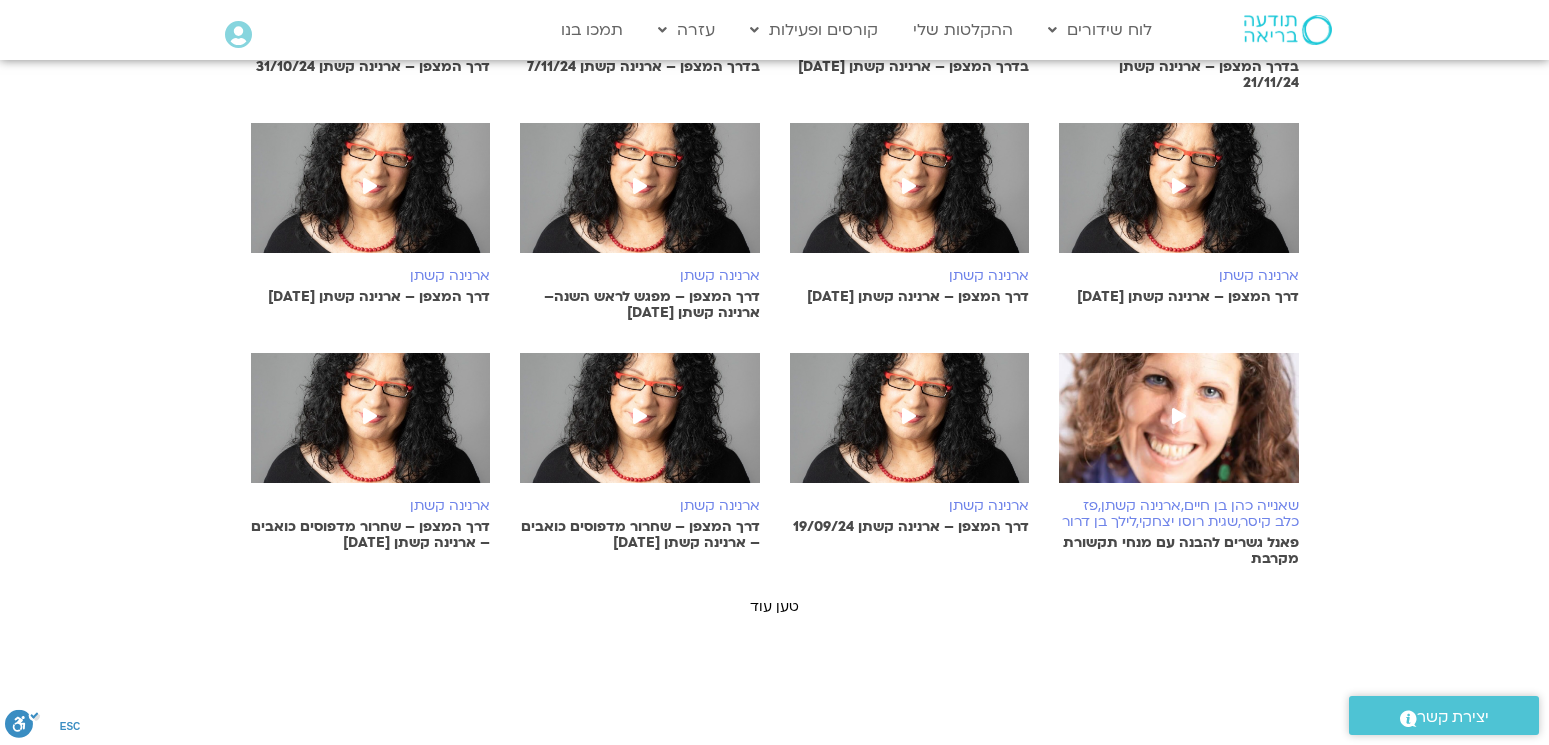scroll, scrollTop: 3023, scrollLeft: 0, axis: vertical 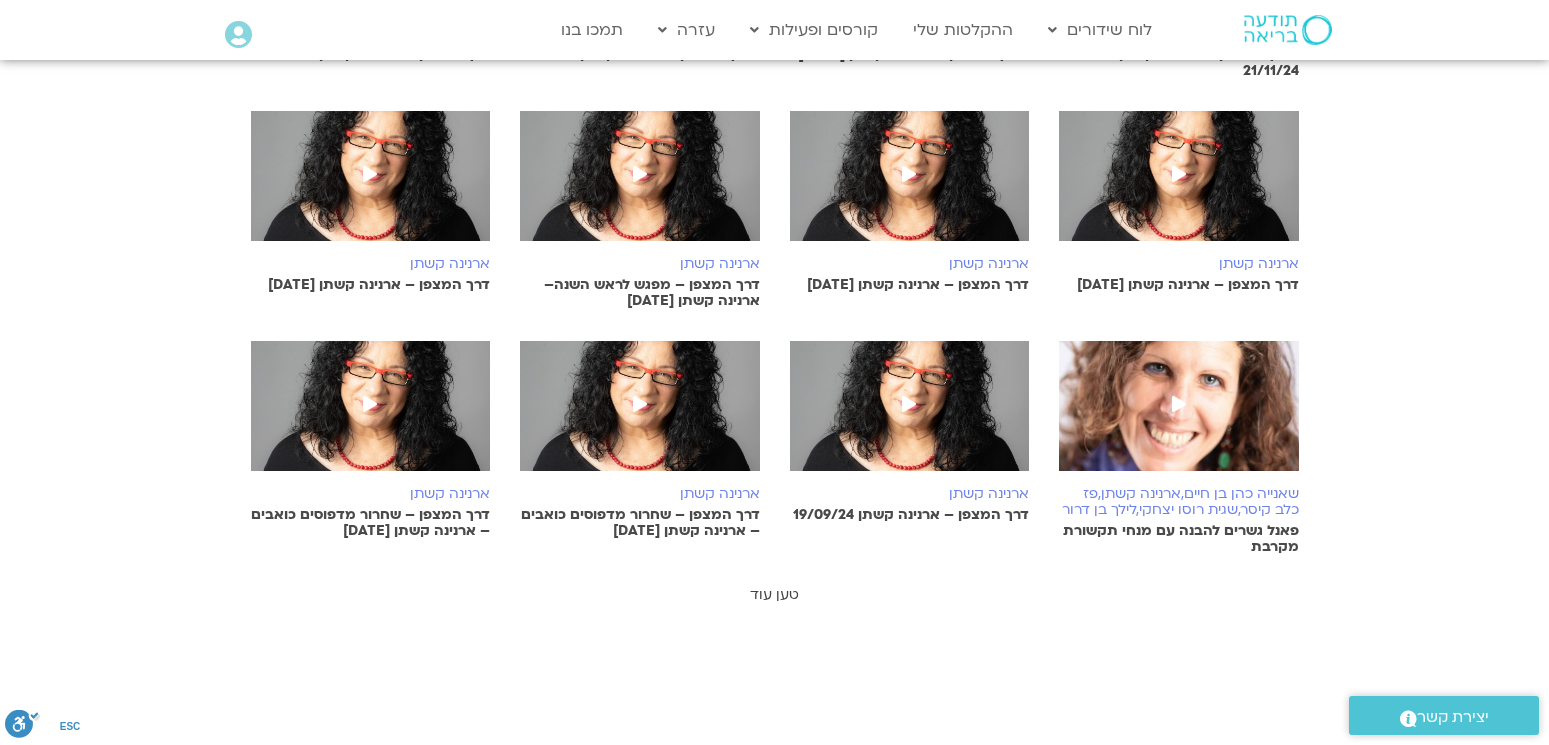 click on "טען עוד" at bounding box center (774, 594) 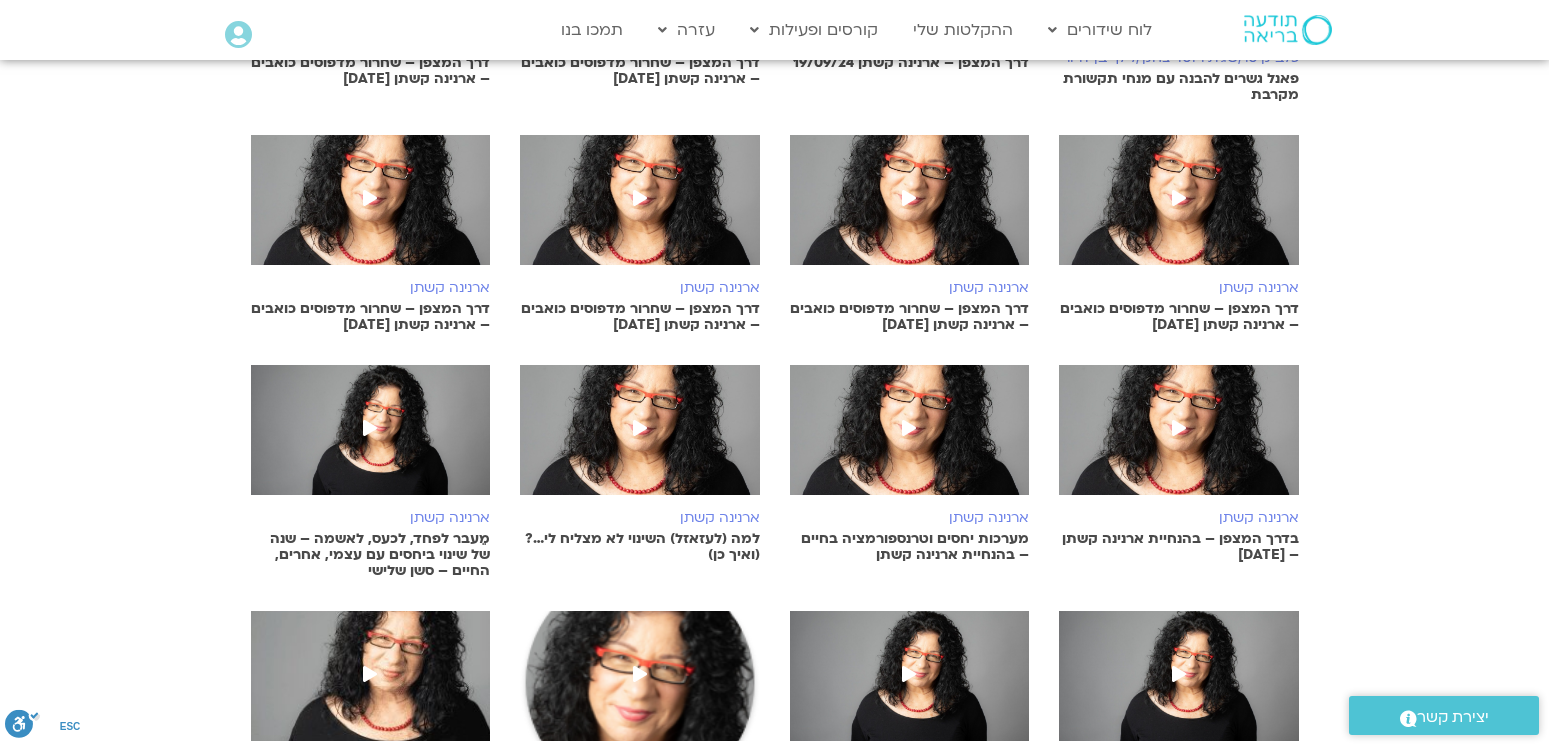 scroll, scrollTop: 3482, scrollLeft: 0, axis: vertical 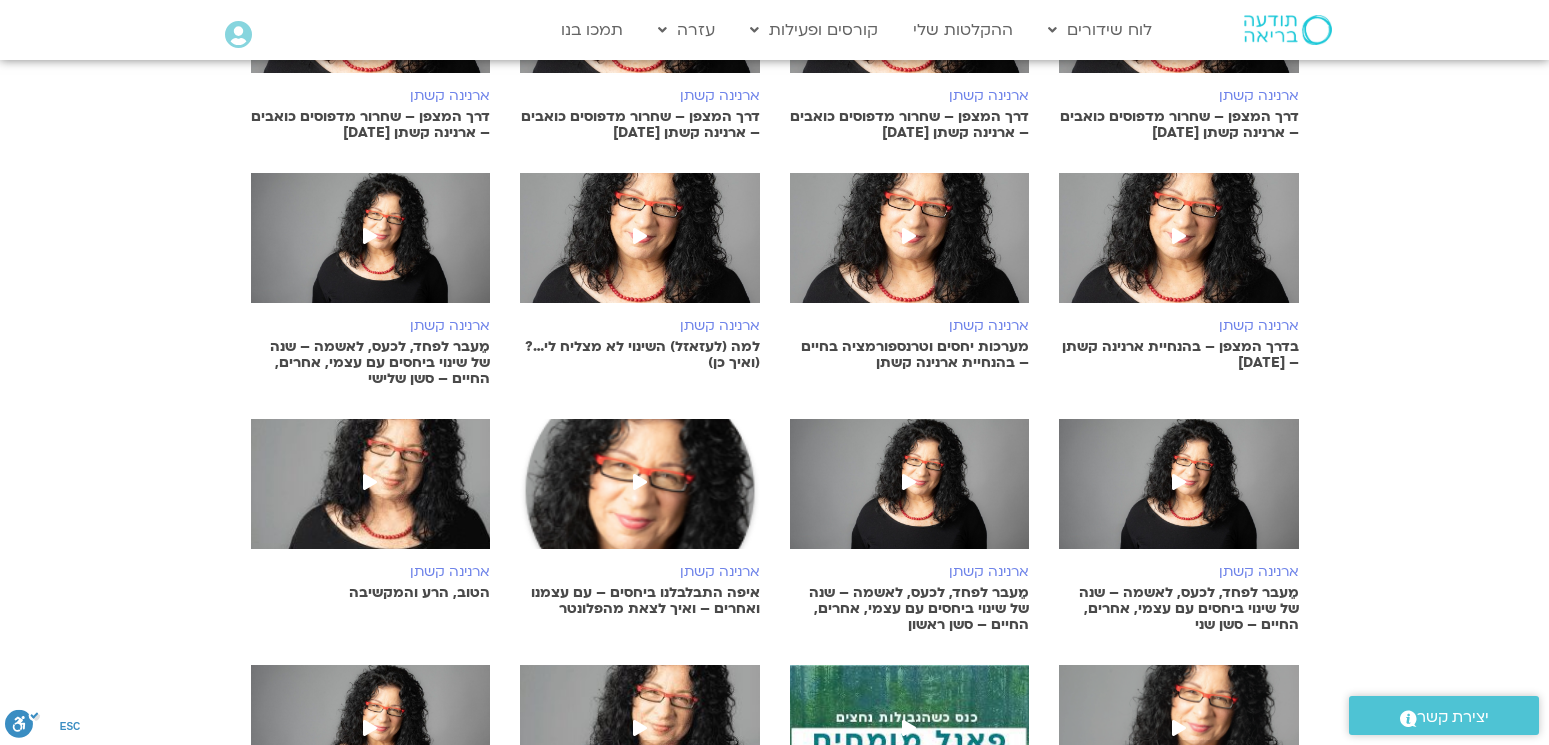 click at bounding box center [1179, 248] 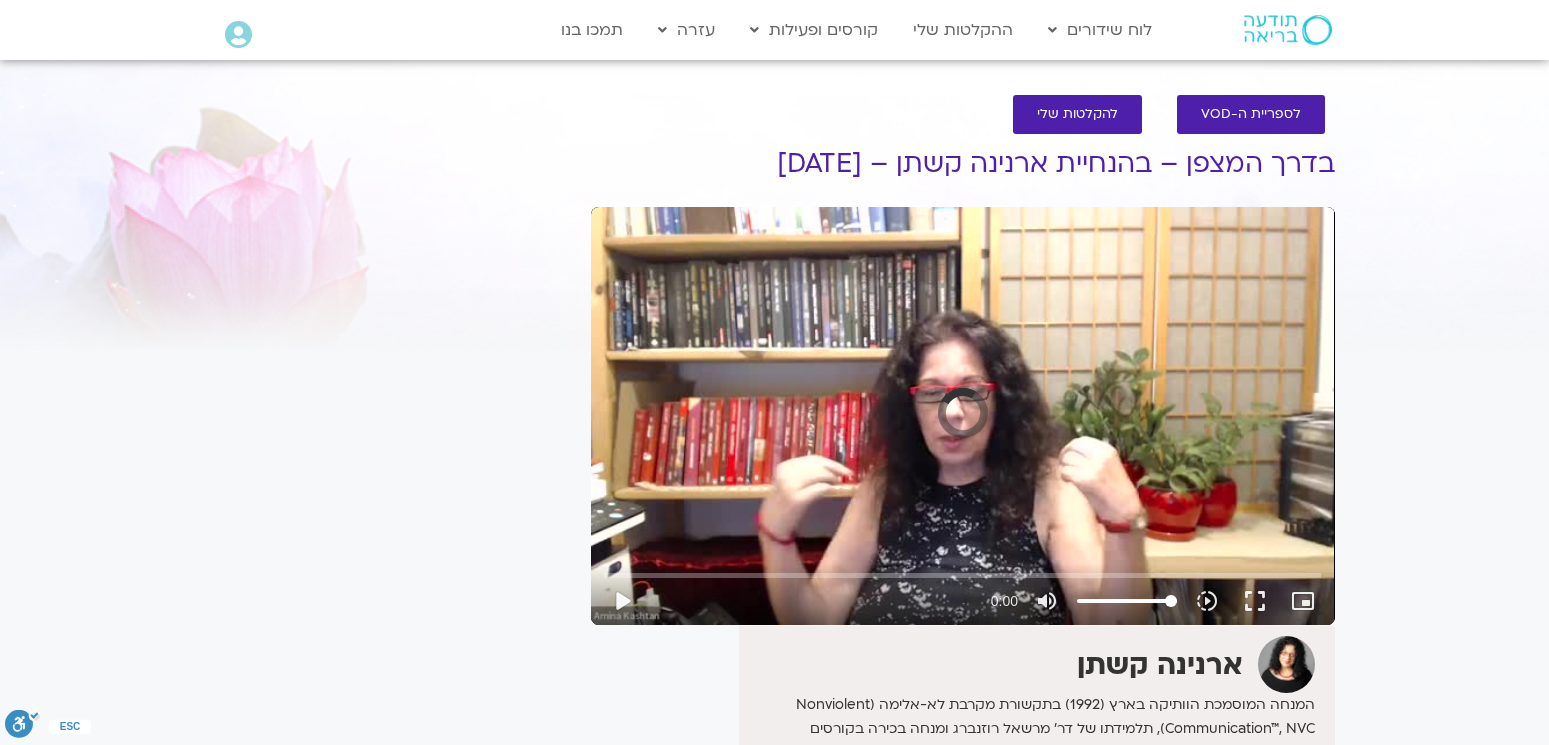 scroll, scrollTop: 0, scrollLeft: 0, axis: both 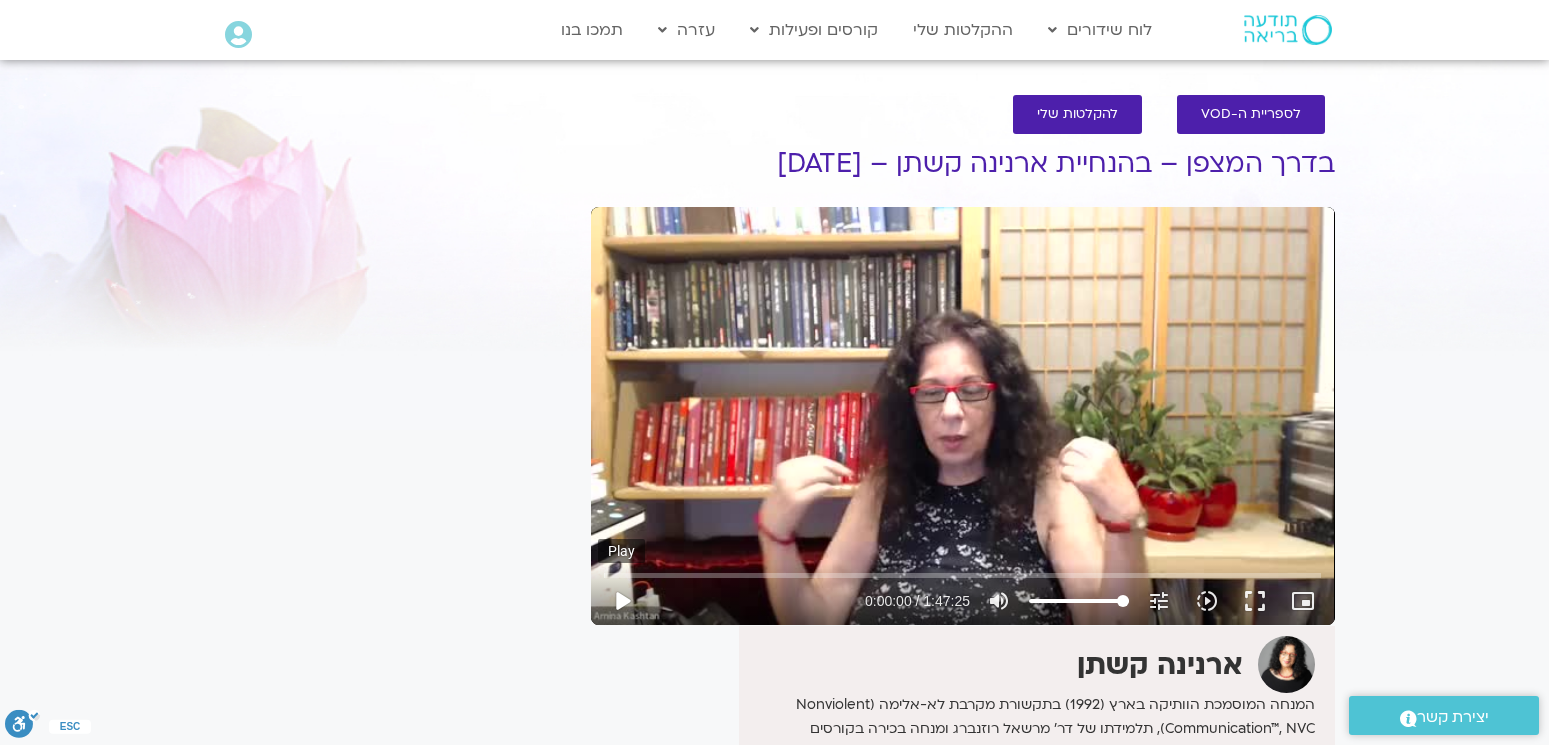 click on "play_arrow" at bounding box center (622, 601) 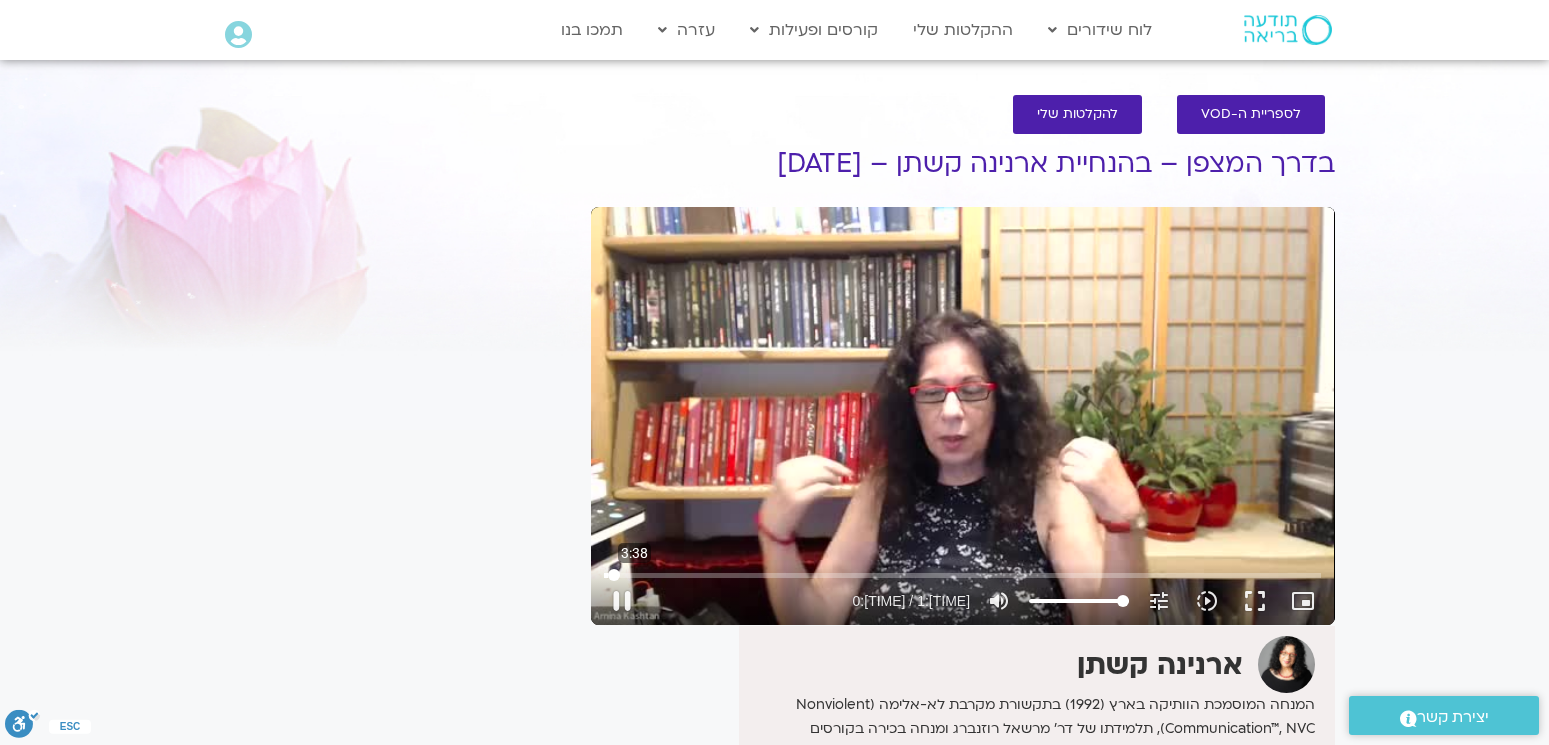 click at bounding box center (962, 575) 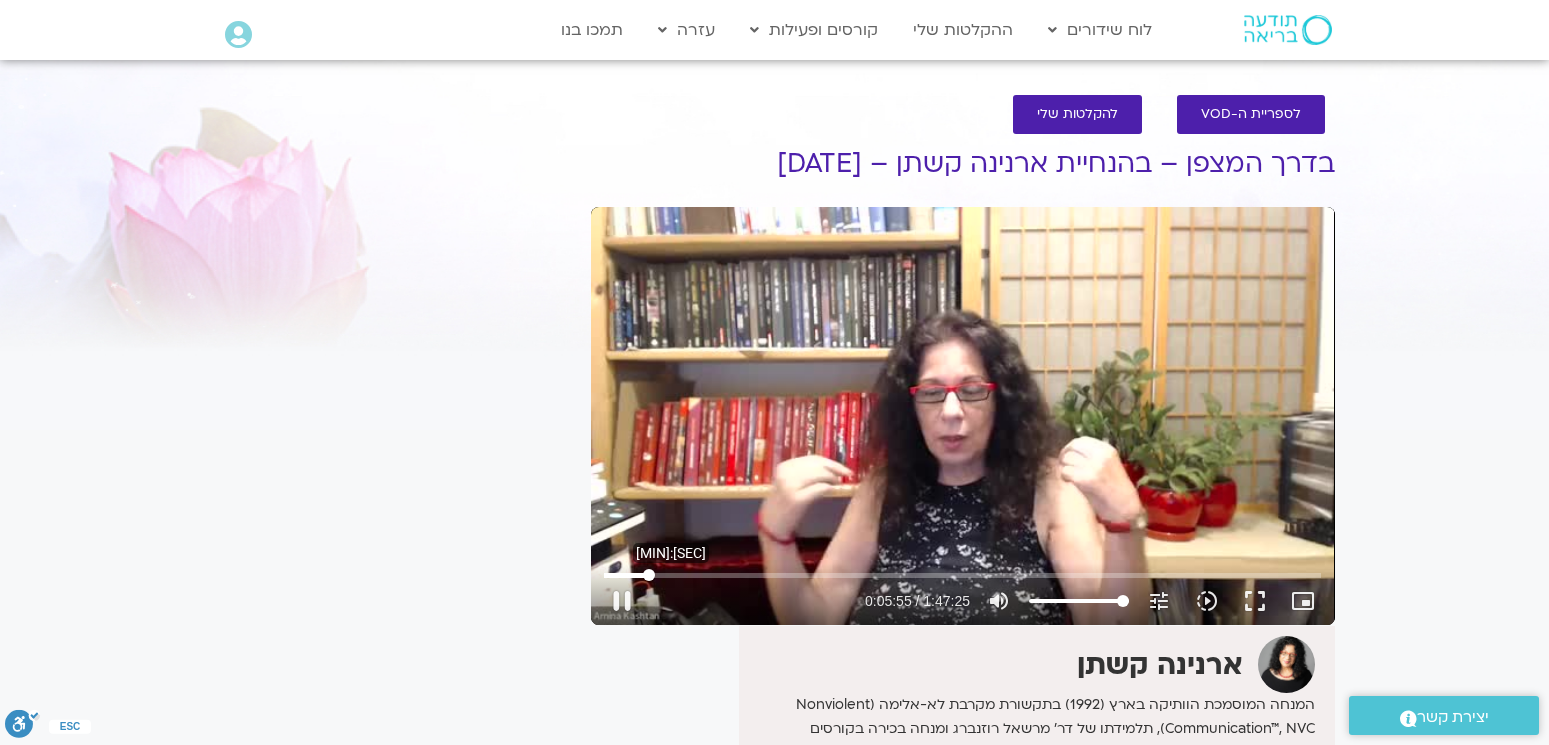 click at bounding box center [962, 575] 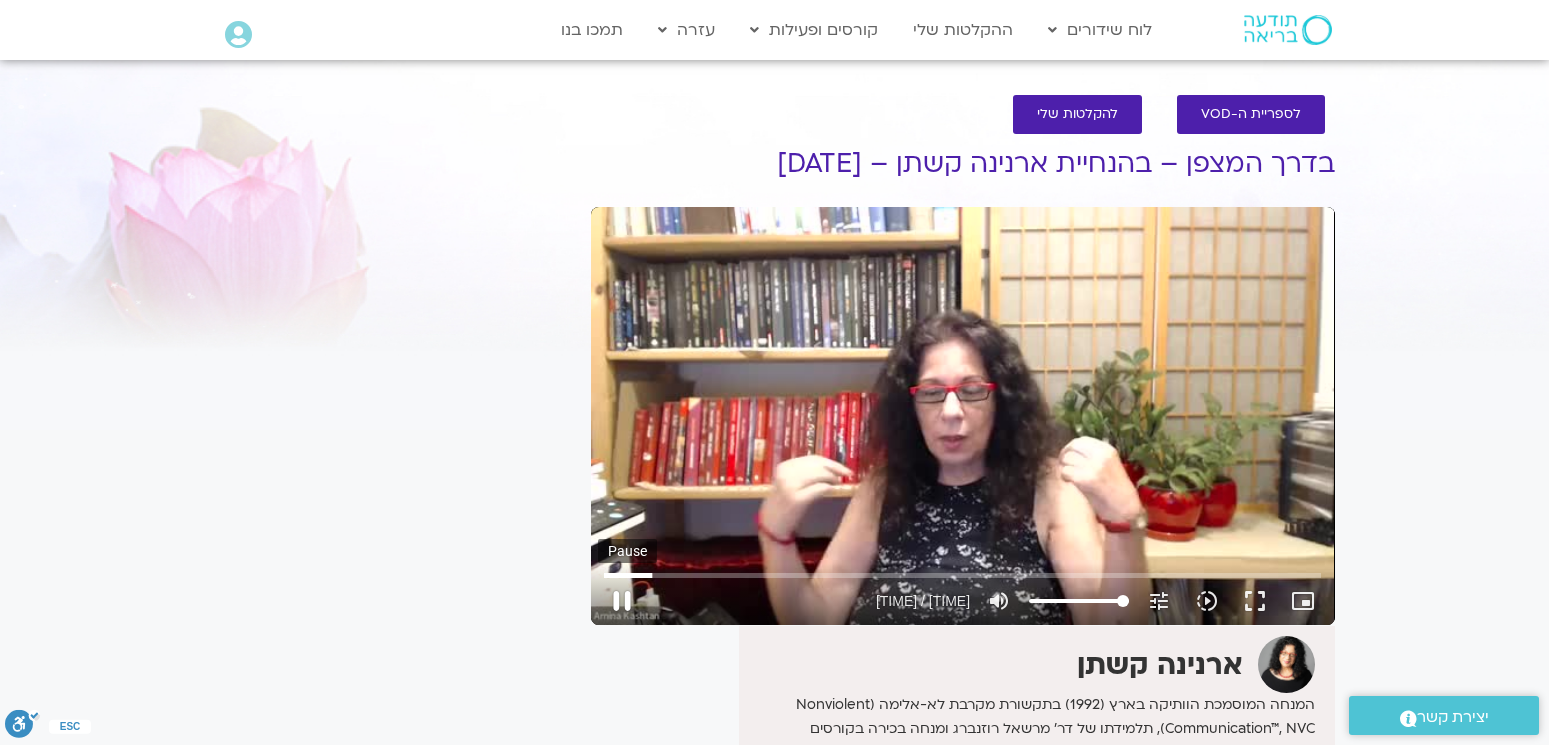 click on "pause" at bounding box center [622, 601] 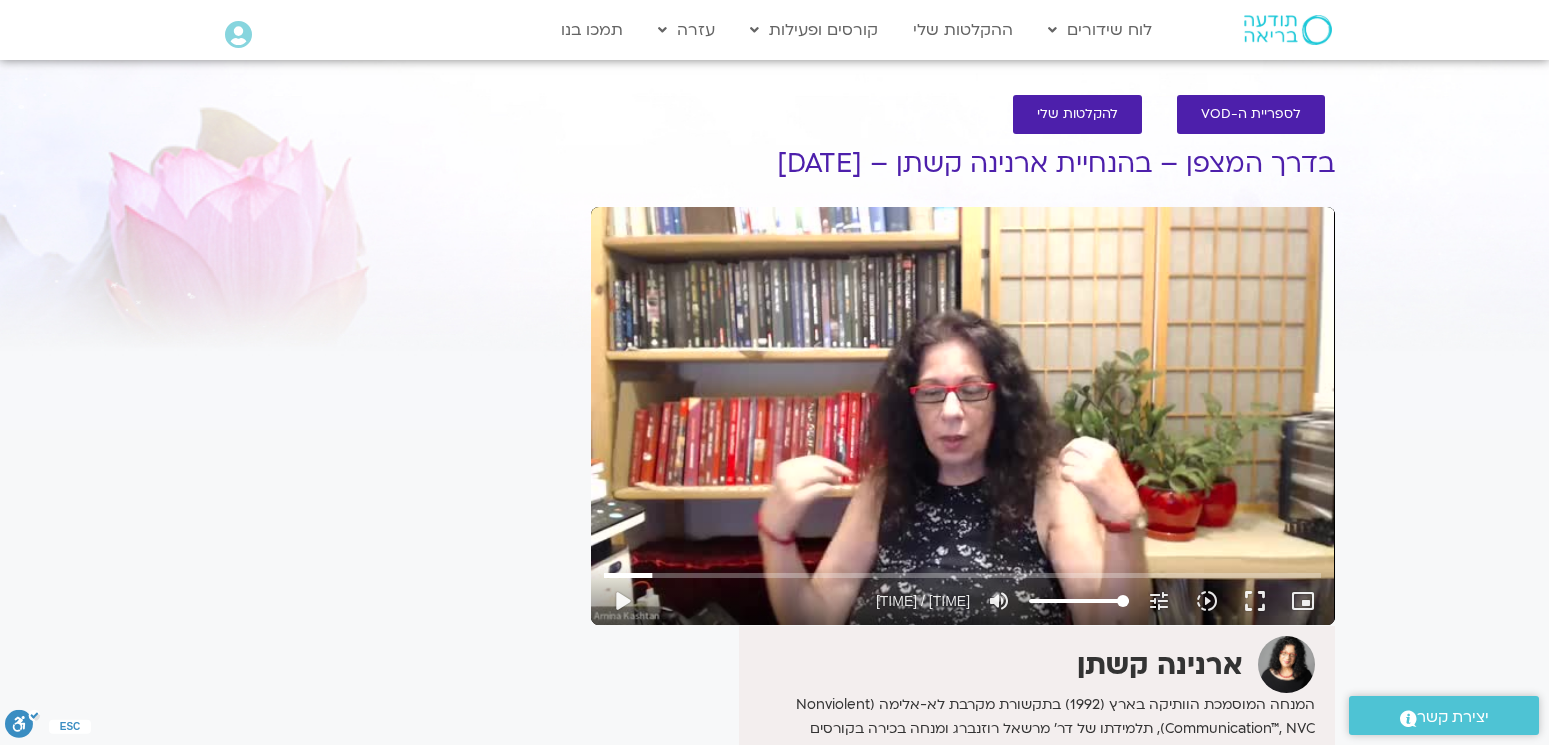 click on "Skip Ad 0:00 play_arrow 0:00 / 0:00 volume_up Mute tune Resolution Auto 0p slow_motion_video Playback speed 1x 1x fullscreen picture_in_picture_alt Picture-in-Picture Off close Resolution 0p 0p Auto done close Playback speed 0.5x 0.75x 1x done 1.25x 1.5x 1.75x 2x" at bounding box center (963, 416) 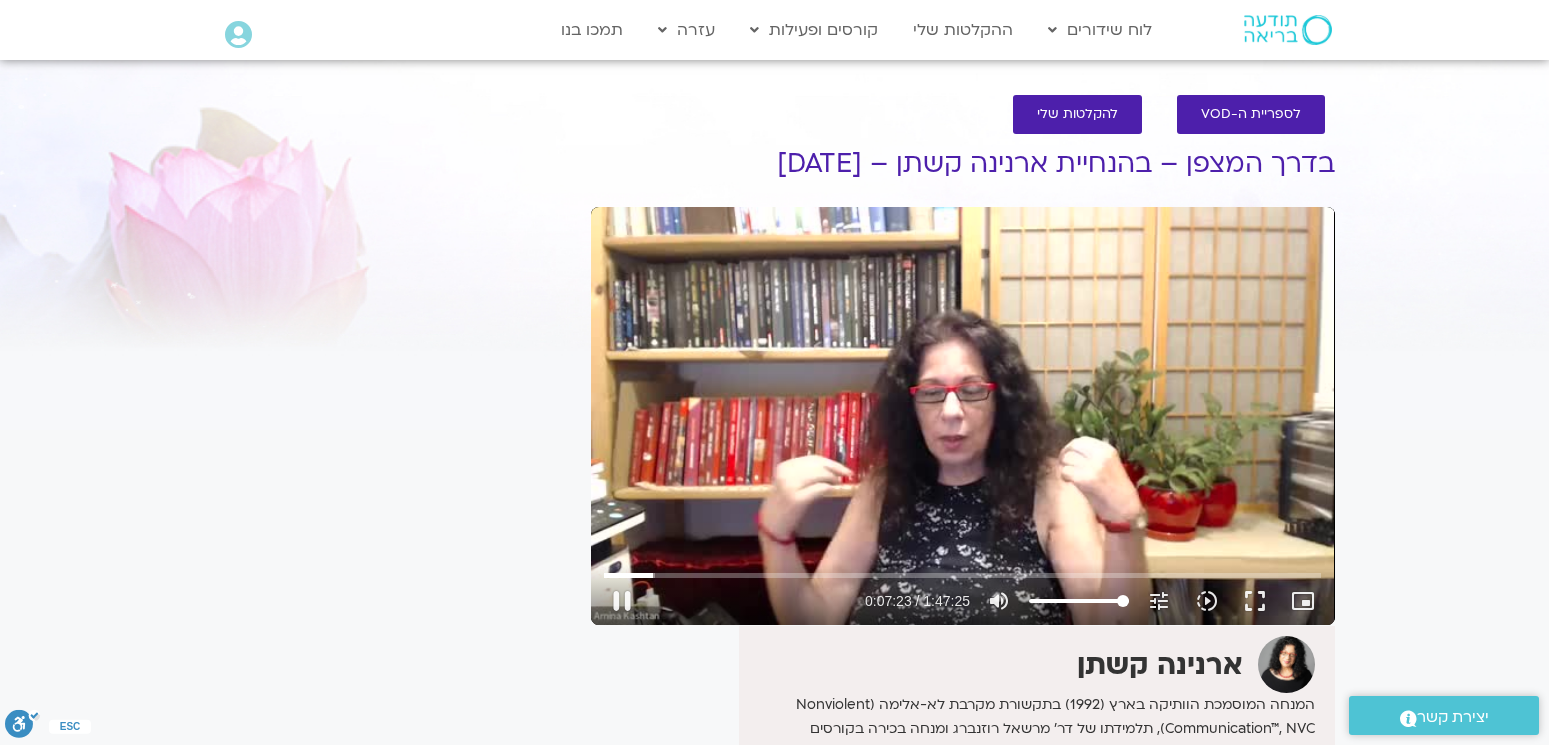 click on "Skip Ad 0:[TIME] pause 0:[TIME] / 1:[TIME] volume_up Mute tune Resolution Auto 360p slow_motion_video Playback speed 1x 1x fullscreen picture_in_picture_alt Picture-in-Picture Off close Resolution 360p 240p Auto done close Playback speed 0.5x 0.75x 1x done 1.25x 1.5x 1.75x 2x" at bounding box center [963, 416] 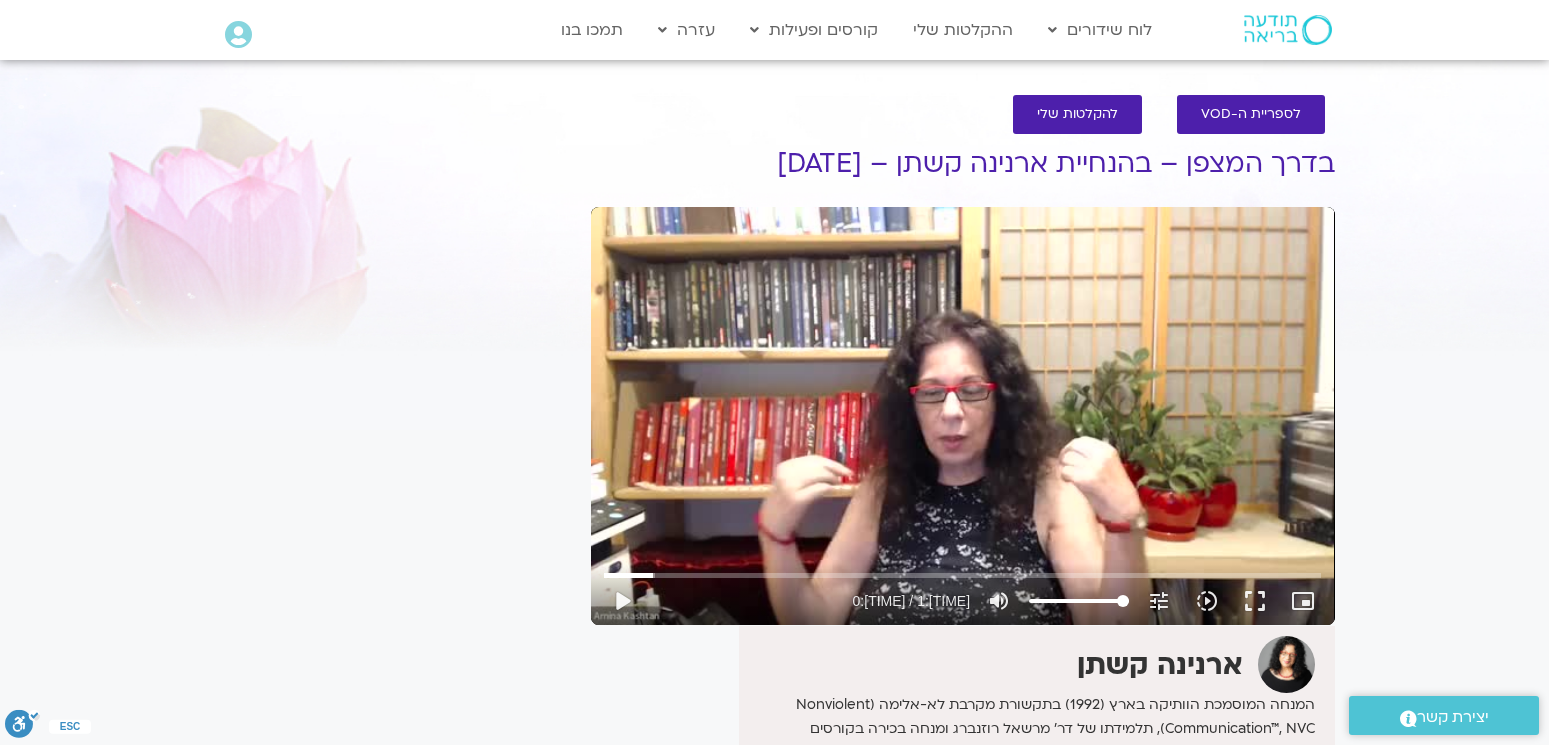 click on "Skip Ad 0:[TIME] play_arrow 0:[TIME] / 1:[TIME] volume_up Mute tune Resolution Auto 360p slow_motion_video Playback speed 1x 1x fullscreen picture_in_picture_alt Picture-in-Picture Off close Resolution 360p 240p Auto done close Playback speed 0.5x 0.75x 1x done 1.25x 1.5x 1.75x 2x" at bounding box center [963, 416] 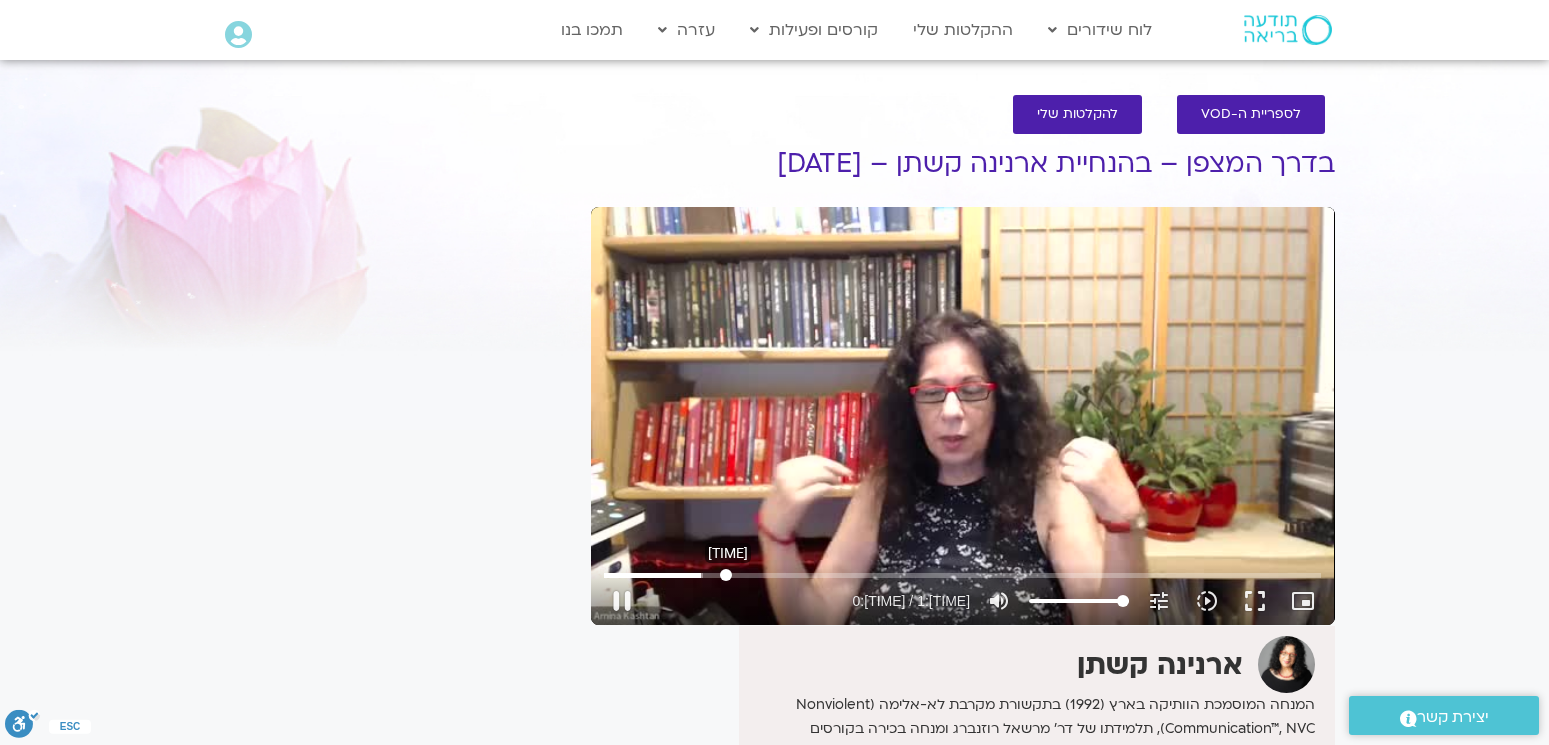 click at bounding box center [962, 575] 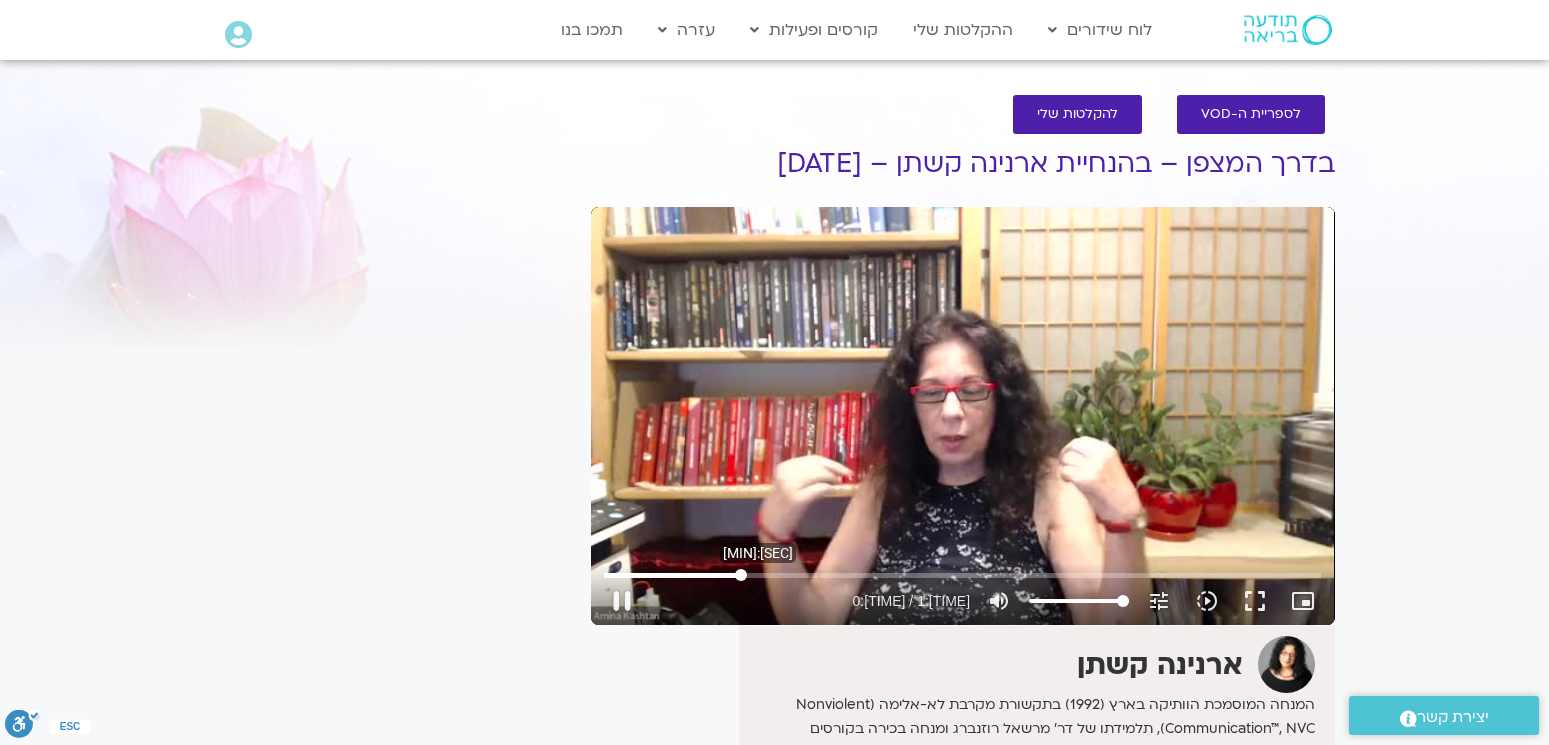 click at bounding box center [962, 575] 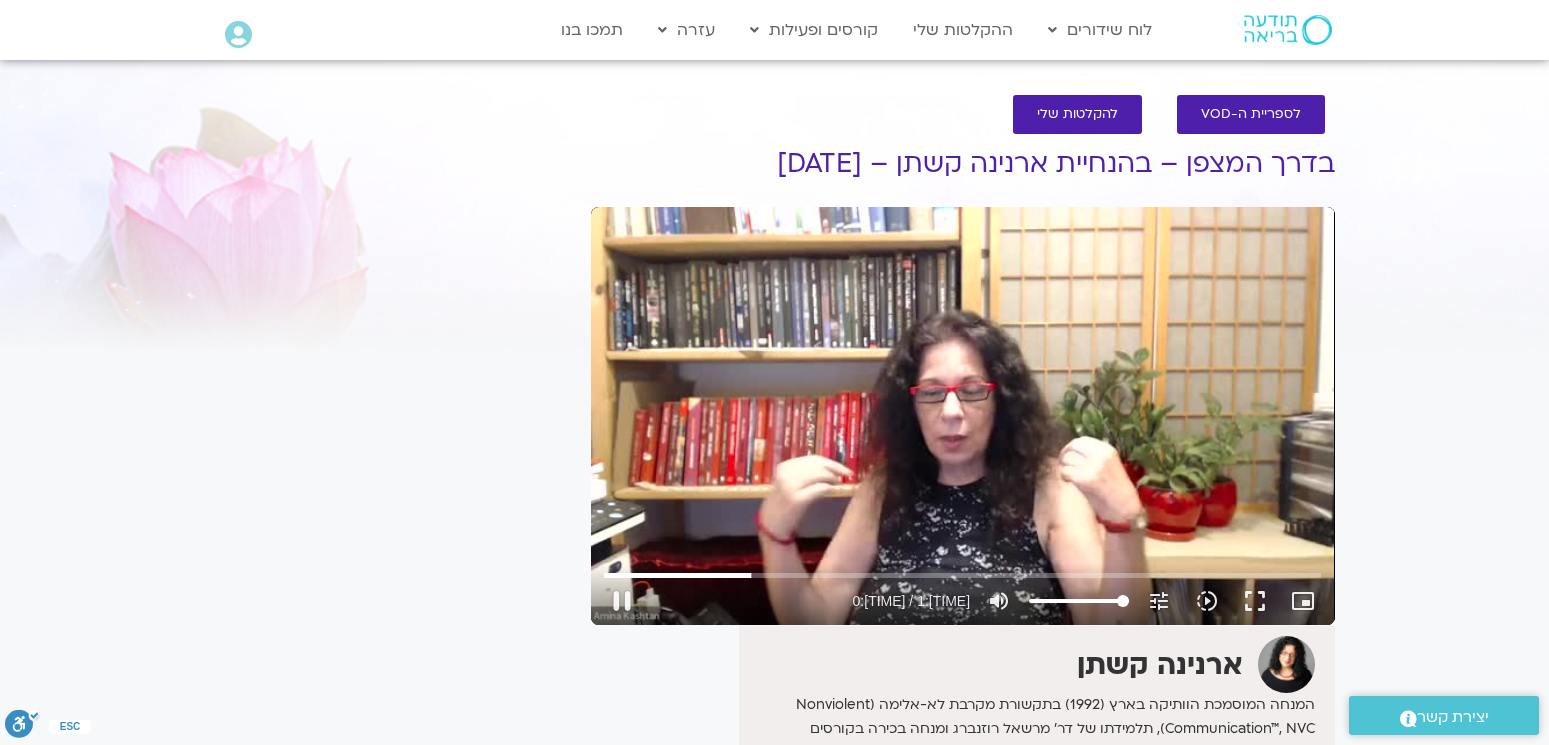 click on "Skip Ad 0:00 pause 0:00 / 0:00 volume_up Mute tune Resolution Auto 0p slow_motion_video Playback speed 1x 1x fullscreen picture_in_picture_alt Picture-in-Picture Off close Resolution 0p 0p Auto done close Playback speed 0.5x 0.75x 1x done 1.25x 1.5x 1.75x 2x" at bounding box center (963, 416) 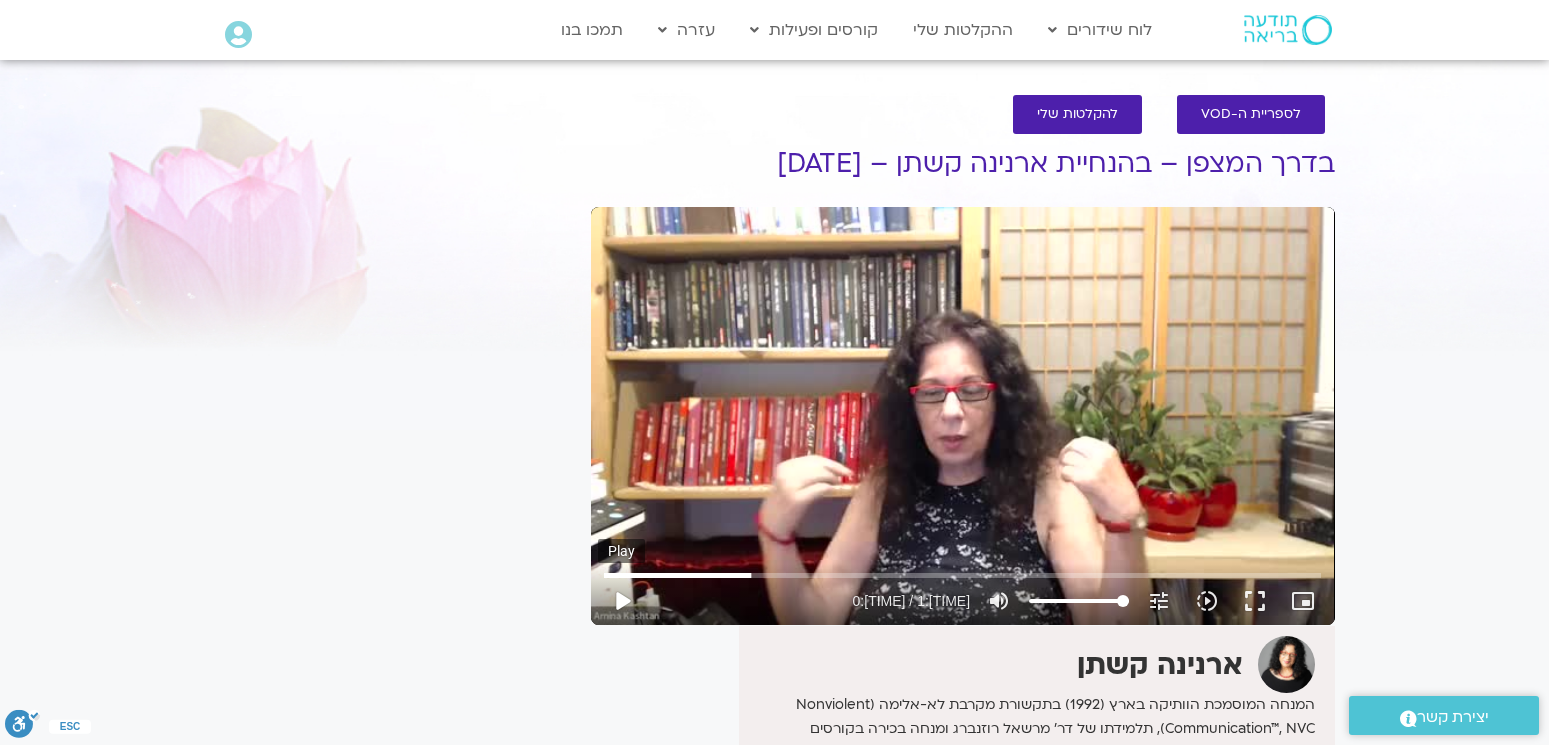click on "play_arrow" at bounding box center (622, 601) 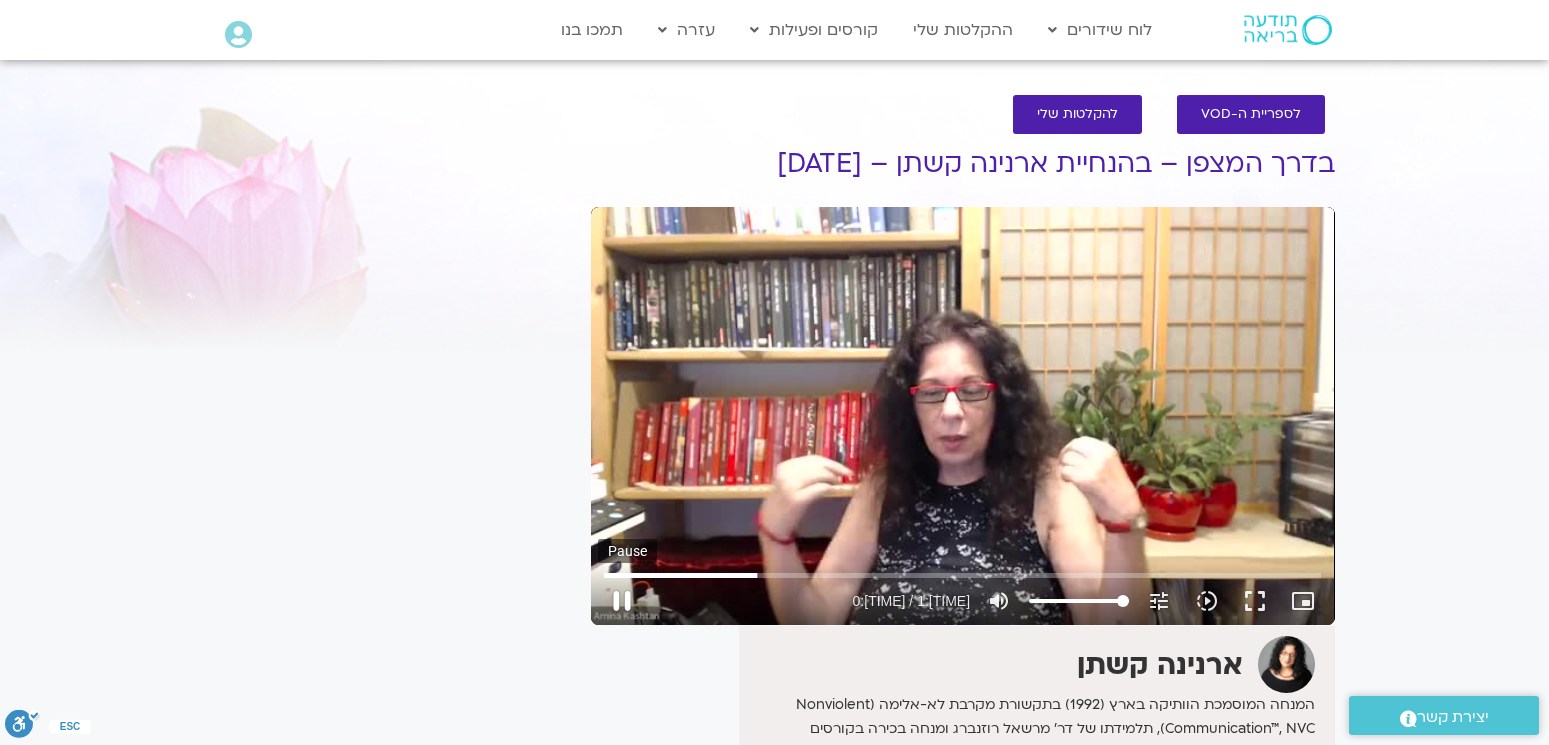 click on "pause" at bounding box center (622, 601) 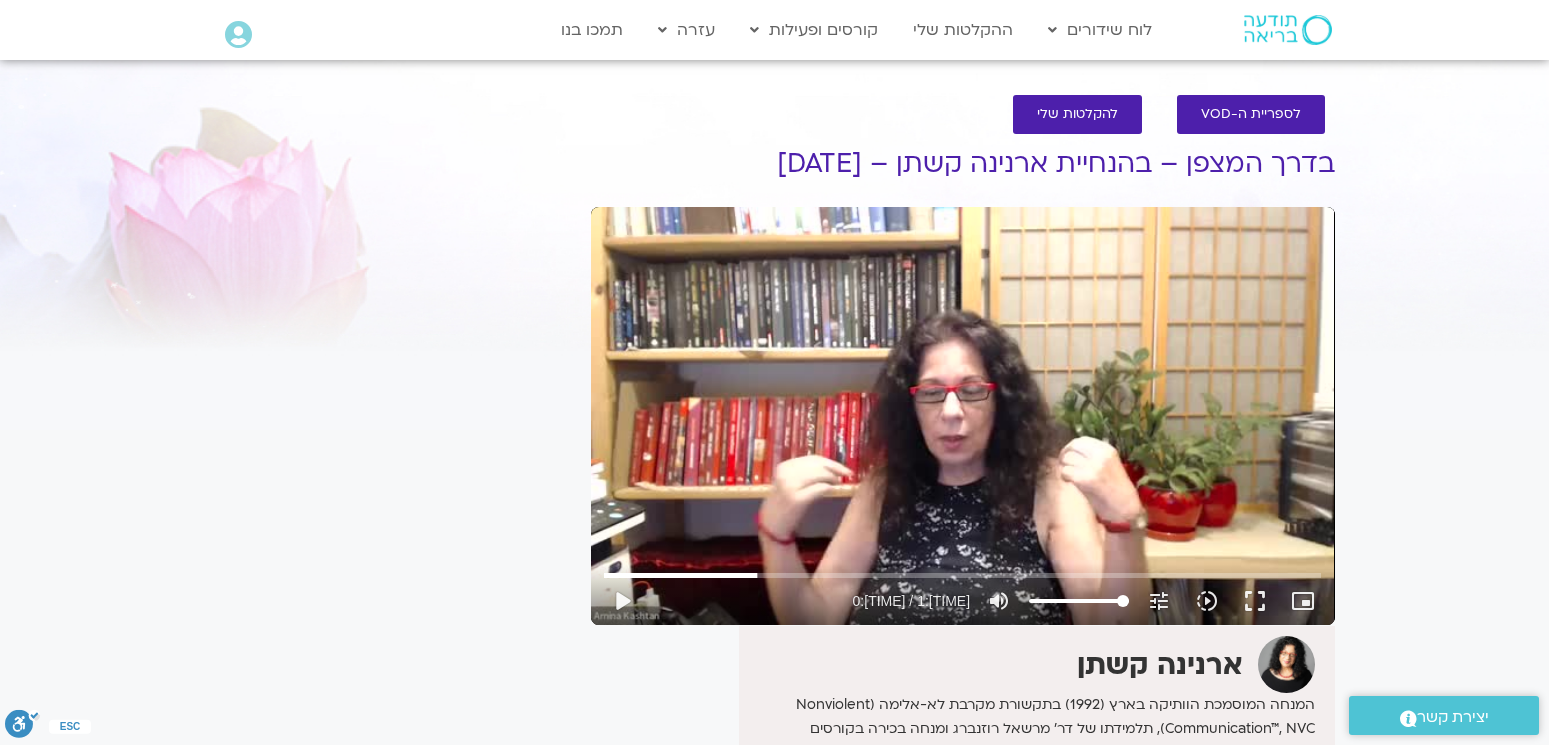 click on "Skip Ad 0:[TIME] play_arrow 0:[TIME] / 1:[TIME] volume_up Mute tune Resolution Auto 360p slow_motion_video Playback speed 1x 1x fullscreen picture_in_picture_alt Picture-in-Picture Off close Resolution 360p 240p Auto done close Playback speed 0.5x 0.75x 1x done 1.25x 1.5x 1.75x 2x" at bounding box center (963, 416) 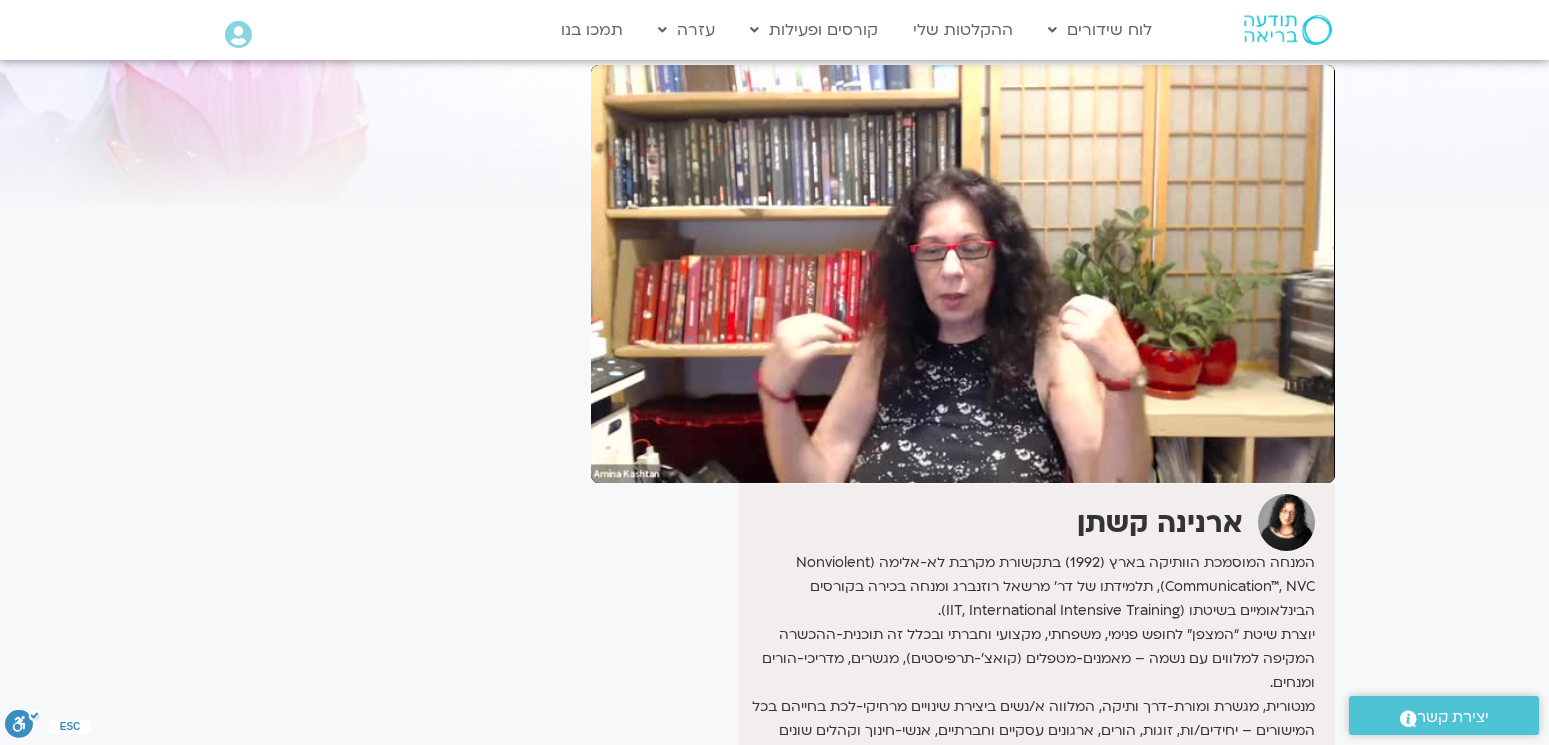 scroll, scrollTop: 0, scrollLeft: 0, axis: both 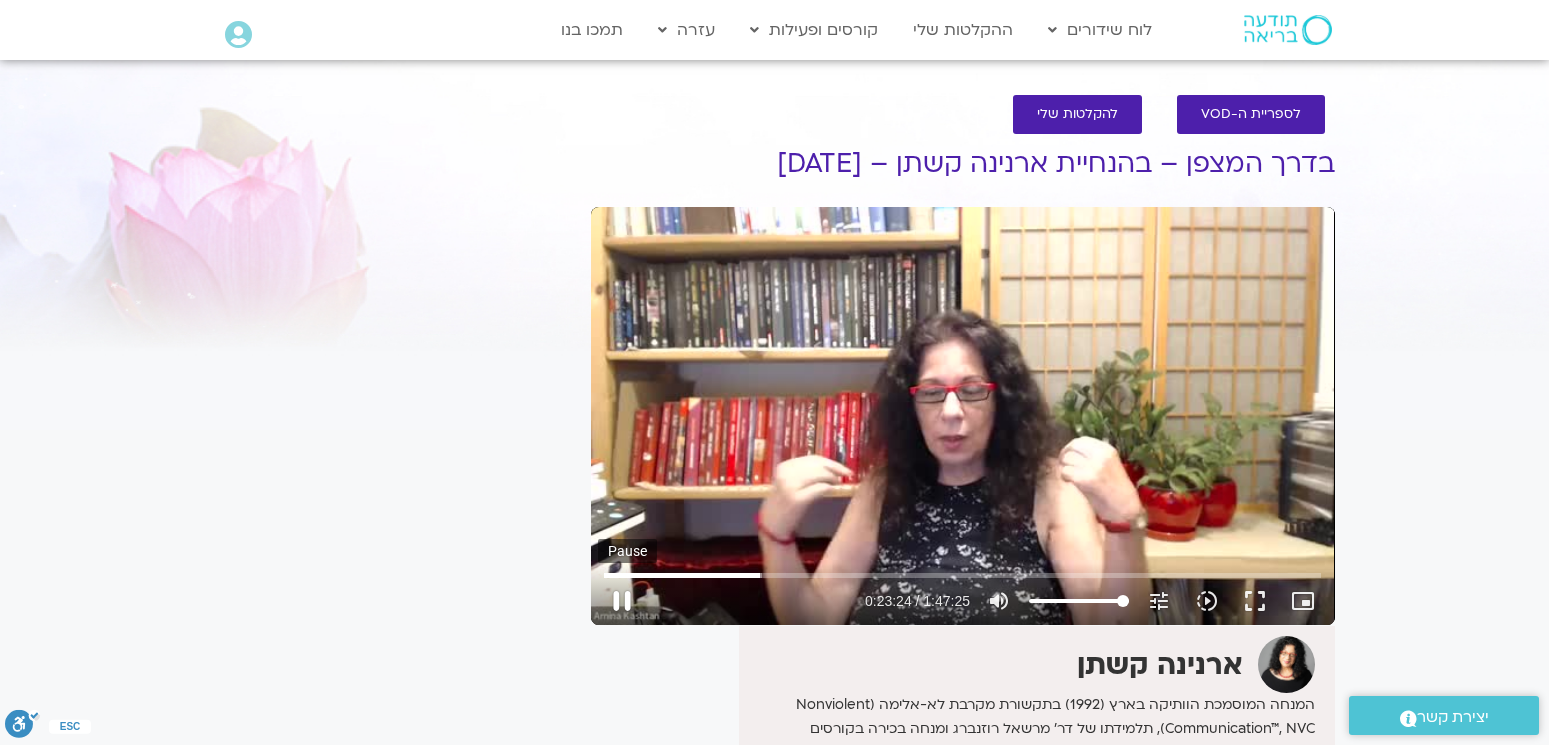 click on "pause" at bounding box center [622, 601] 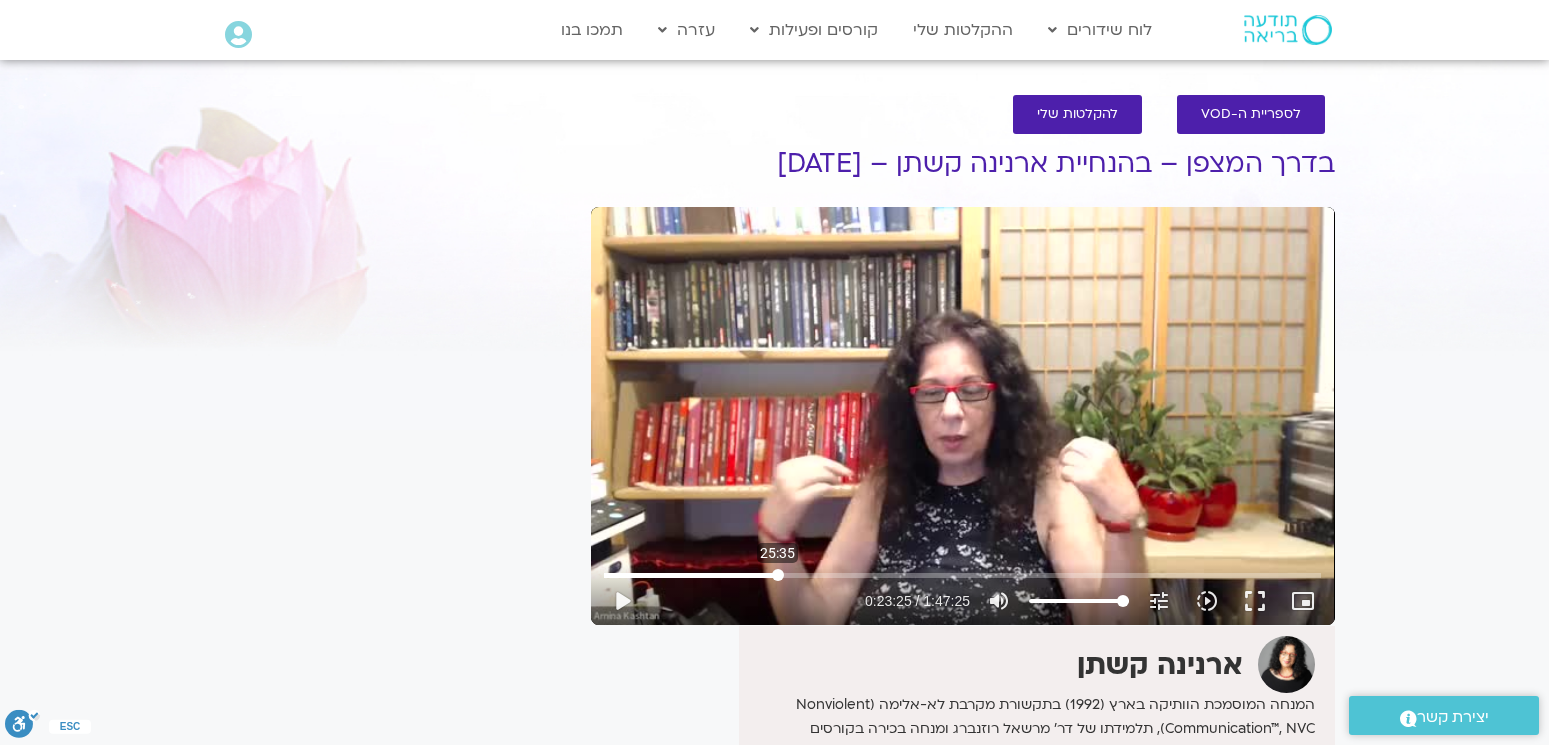 click at bounding box center (962, 575) 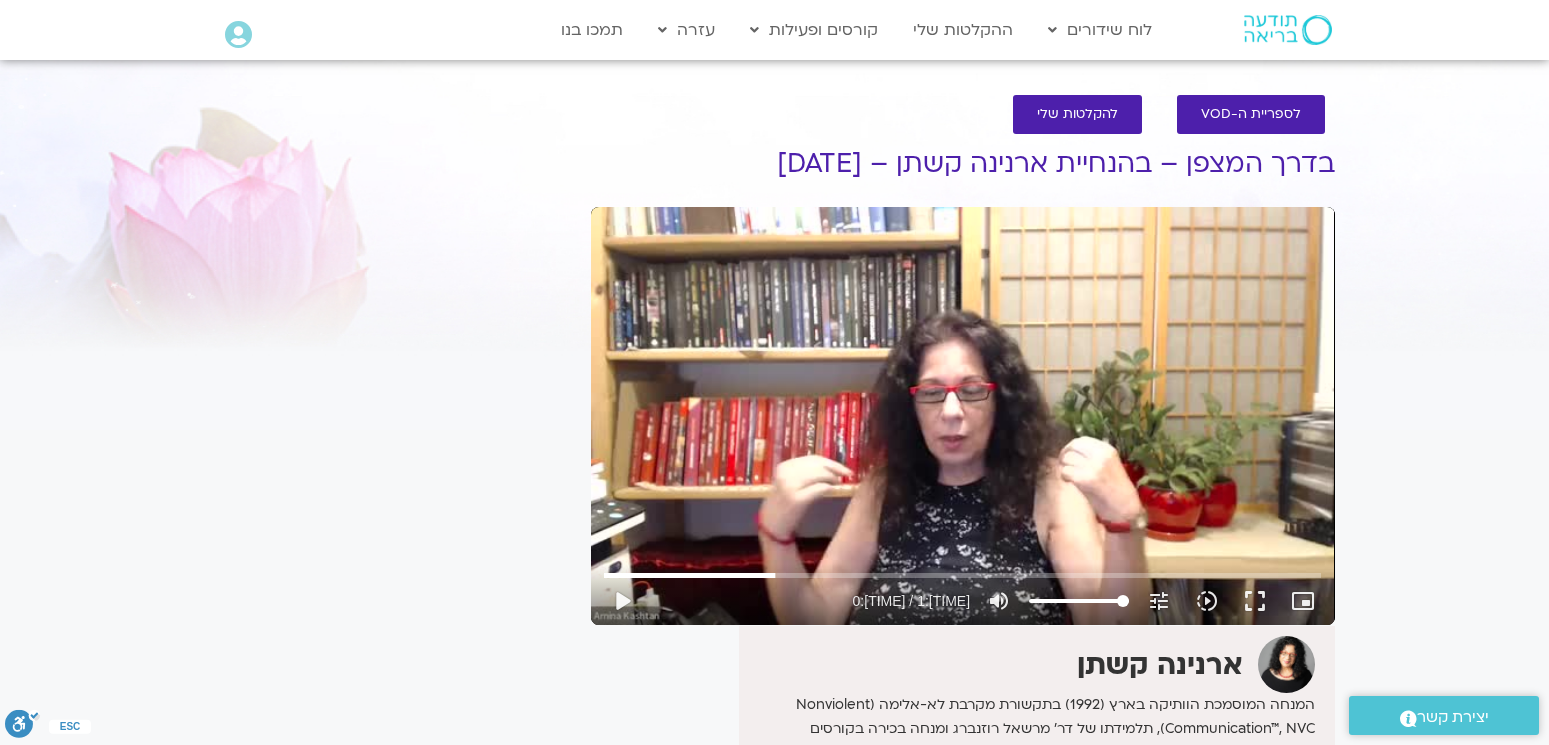 click on "Skip Ad 25:17 play_arrow 0:25:34 / 1:47:25 volume_up Mute tune Resolution Auto 360p slow_motion_video Playback speed 1x 1x fullscreen picture_in_picture_alt Picture-in-Picture Off close Resolution 360p 240p Auto done close Playback speed 0.5x 0.75x 1x done 1.25x 1.5x 1.75x 2x" at bounding box center (963, 416) 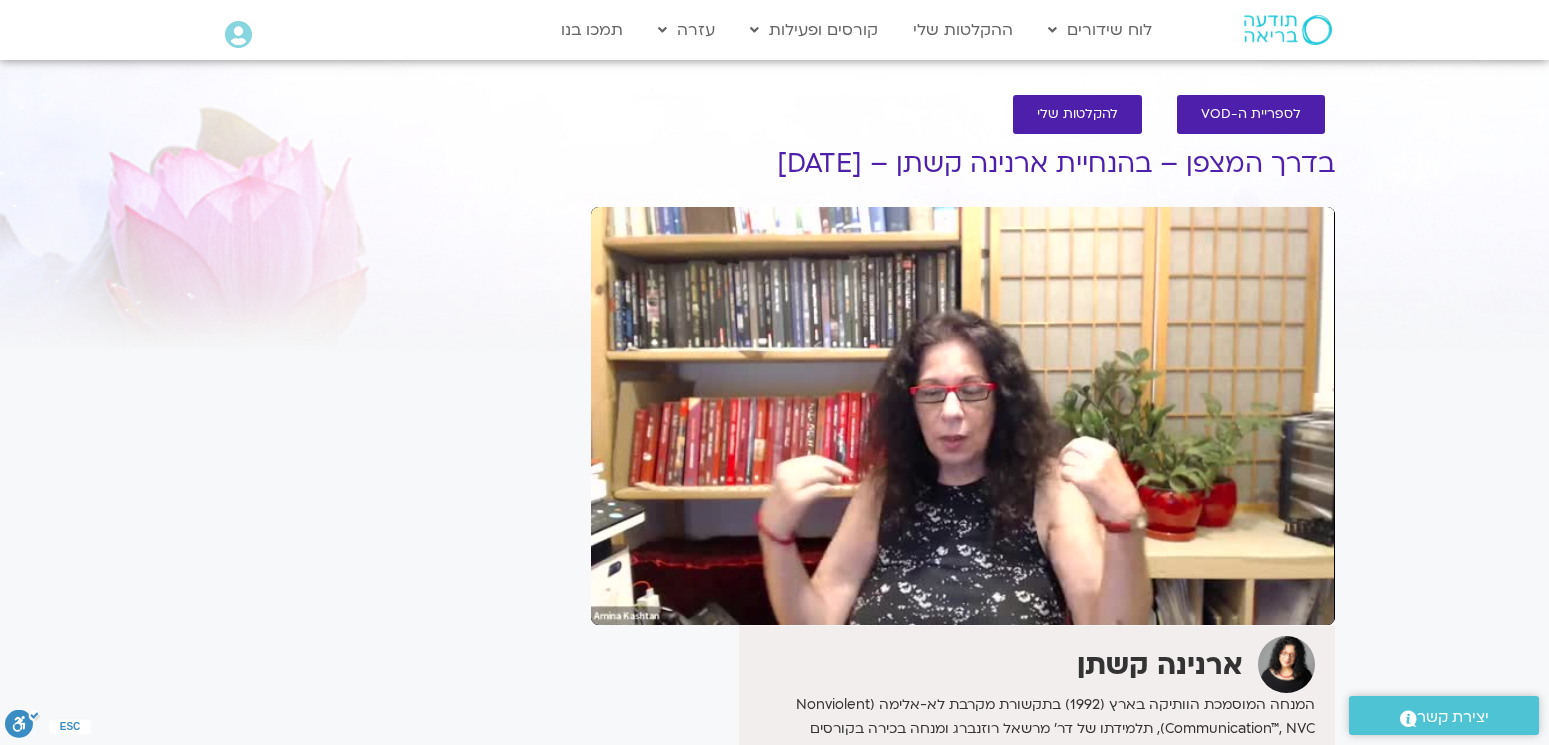 click on "pause" at bounding box center [622, 601] 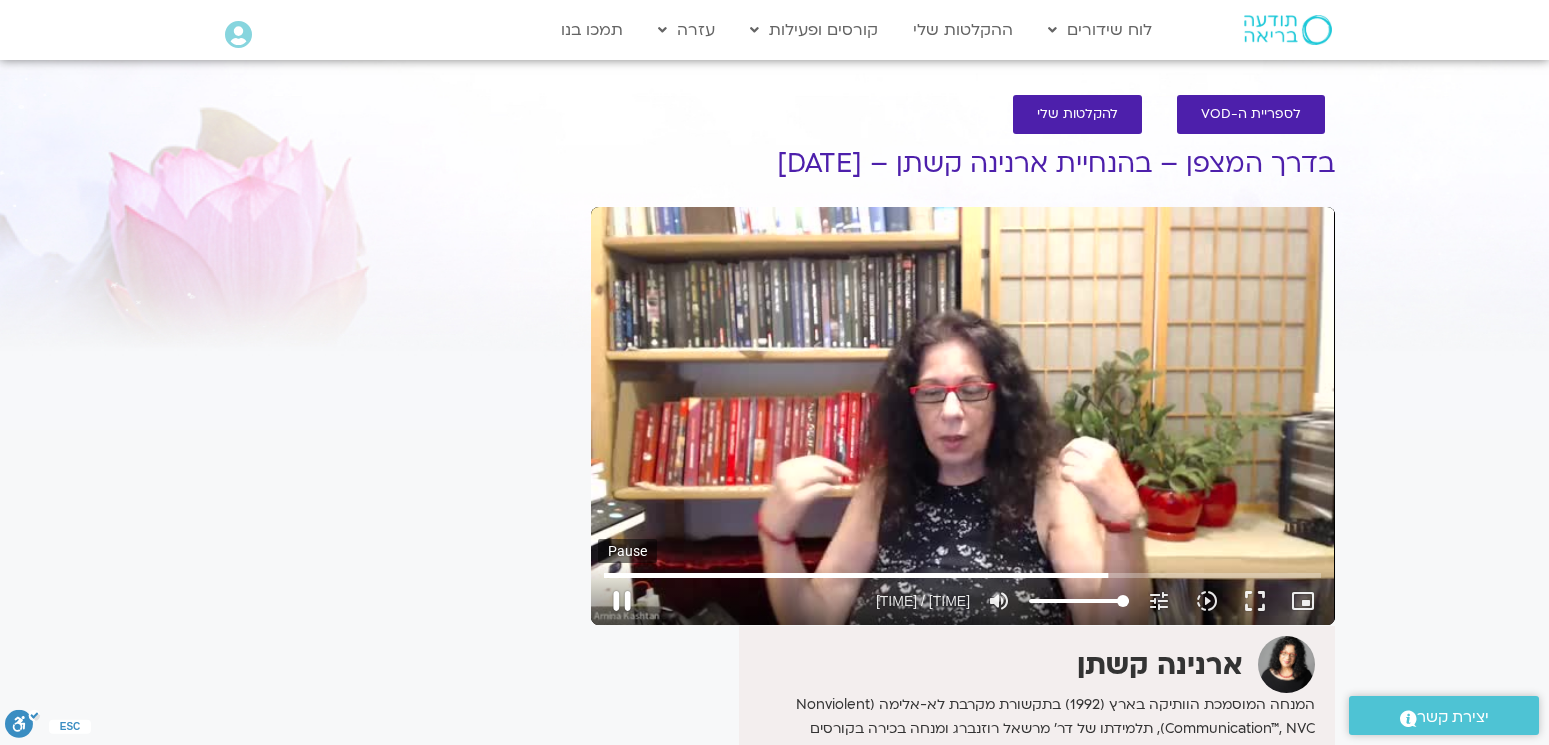 click on "pause" at bounding box center (622, 601) 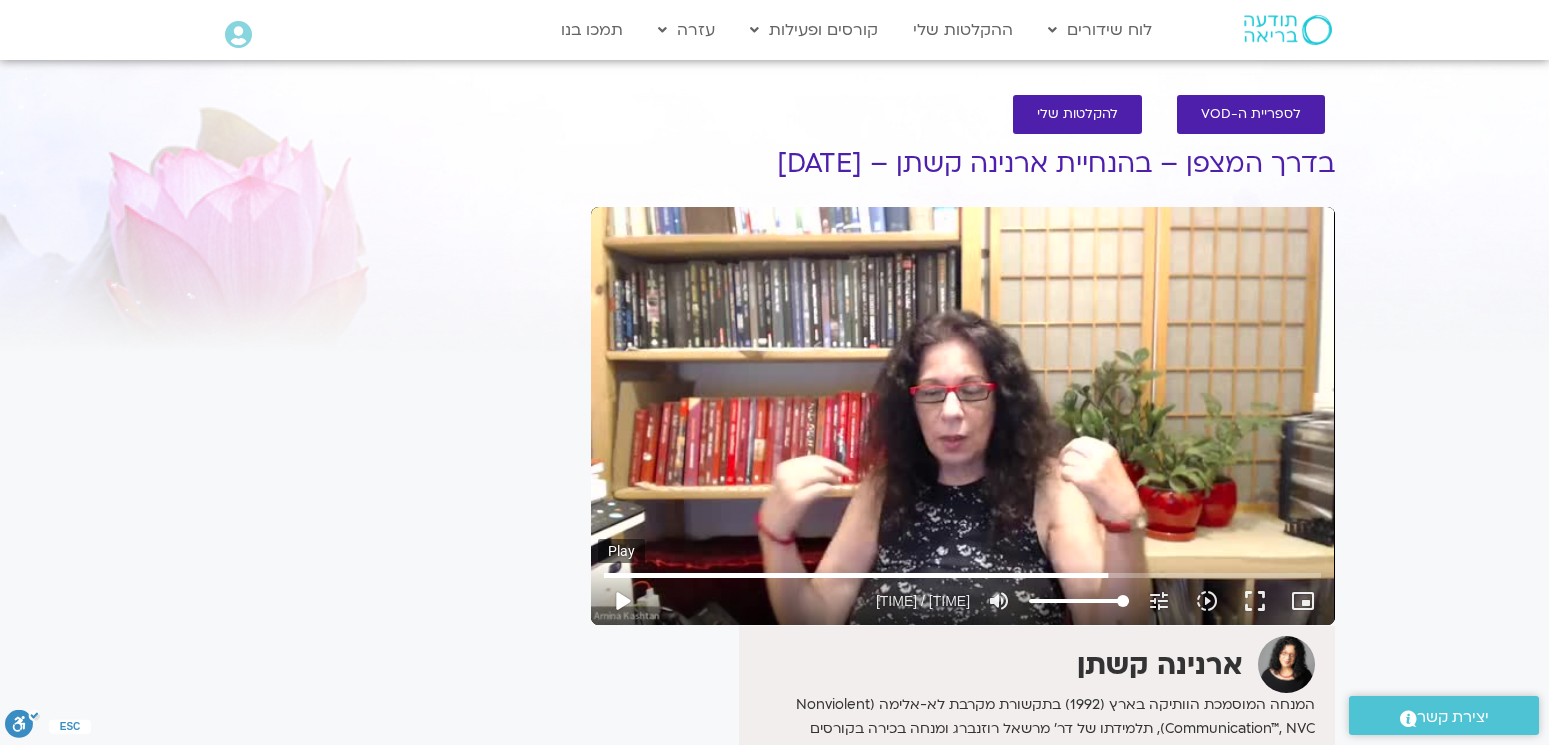 click on "play_arrow" at bounding box center [622, 601] 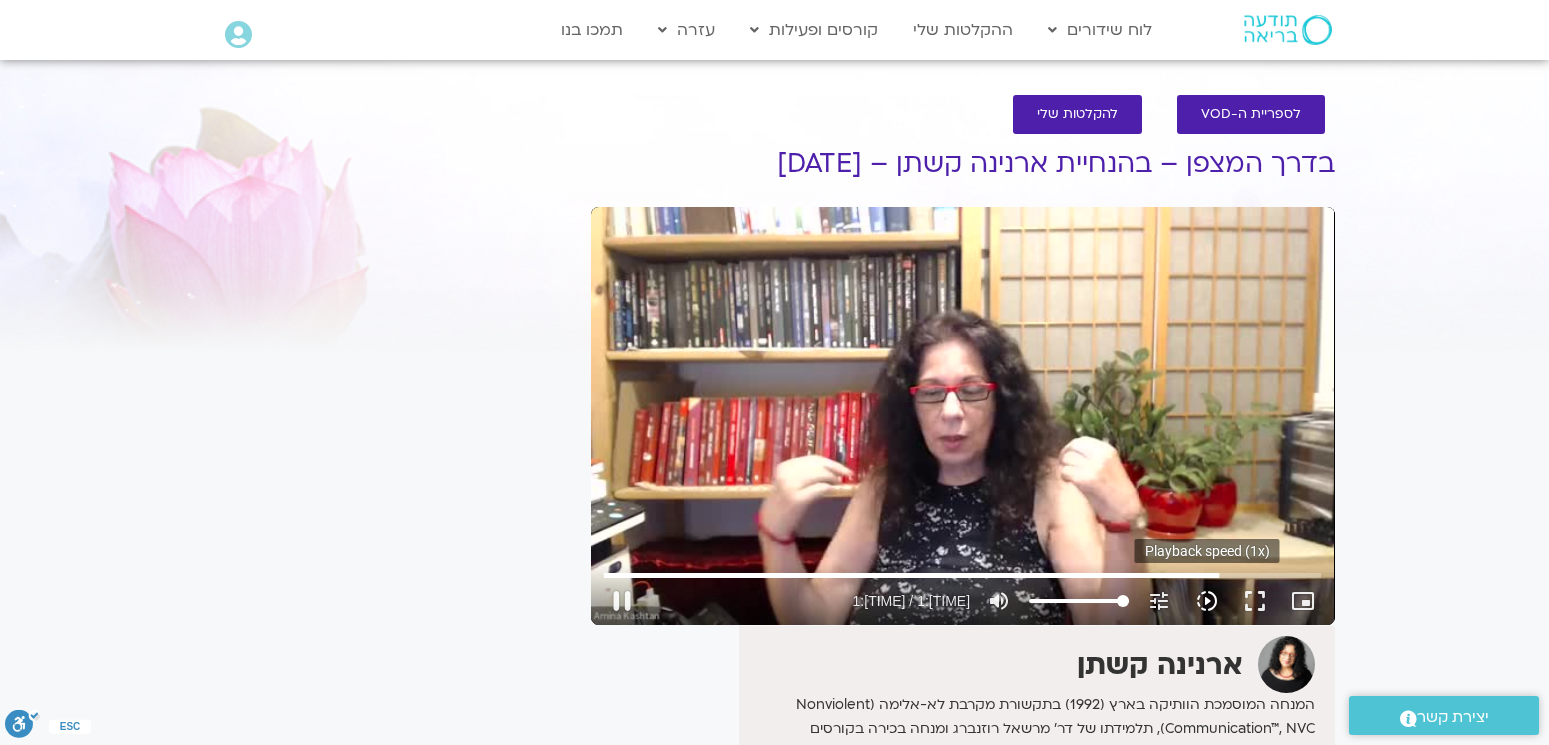 click at bounding box center [962, 575] 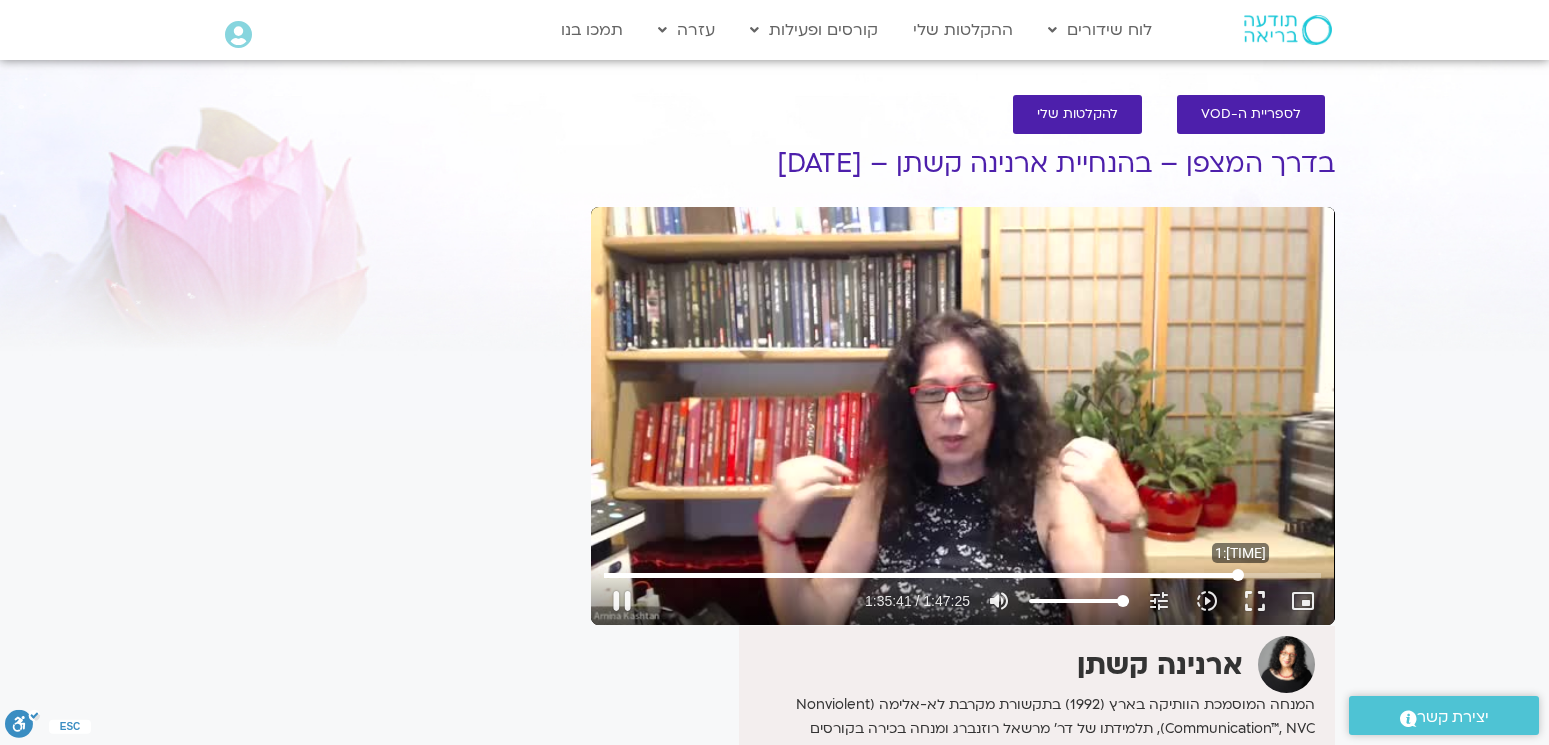 click at bounding box center [962, 575] 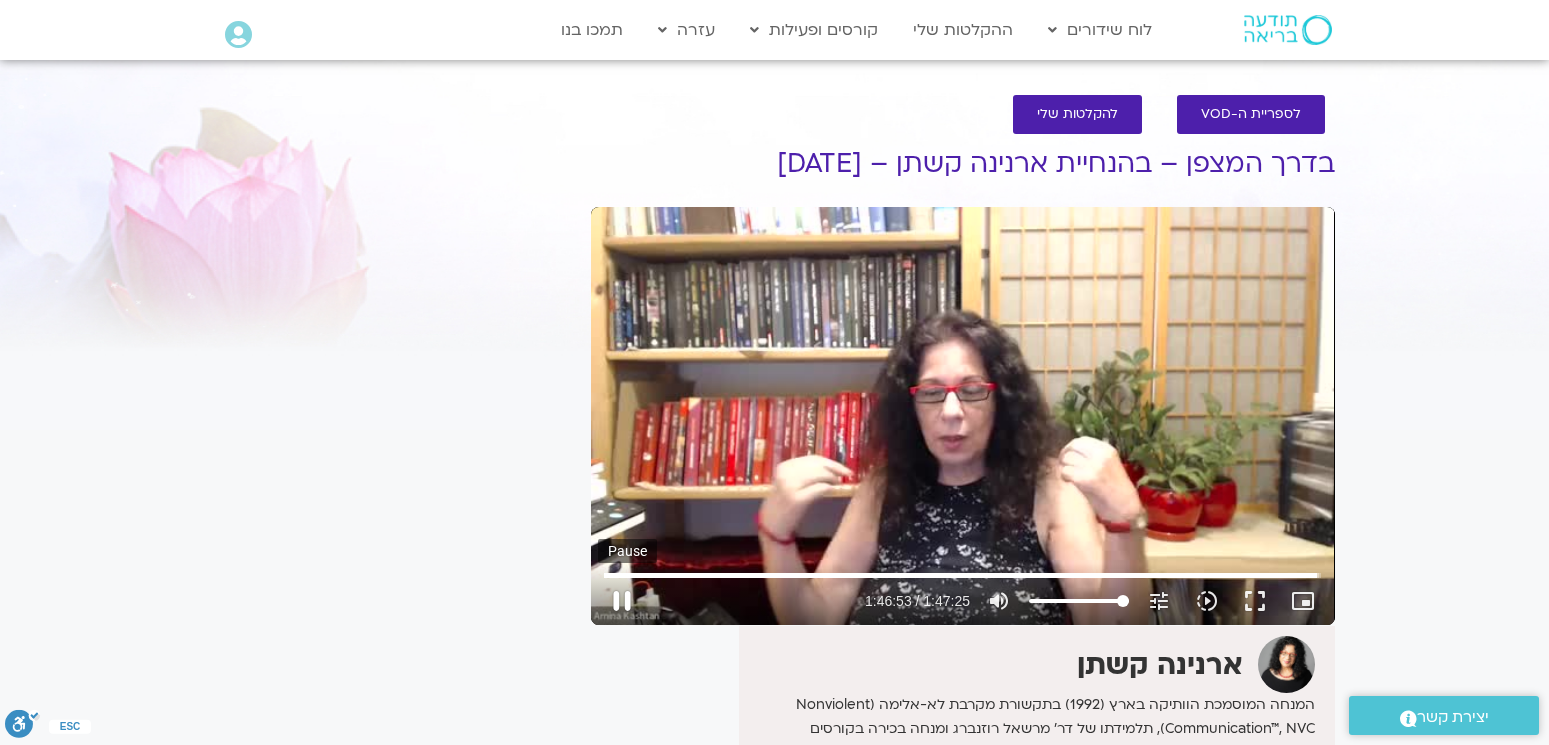 click on "pause" at bounding box center (622, 601) 